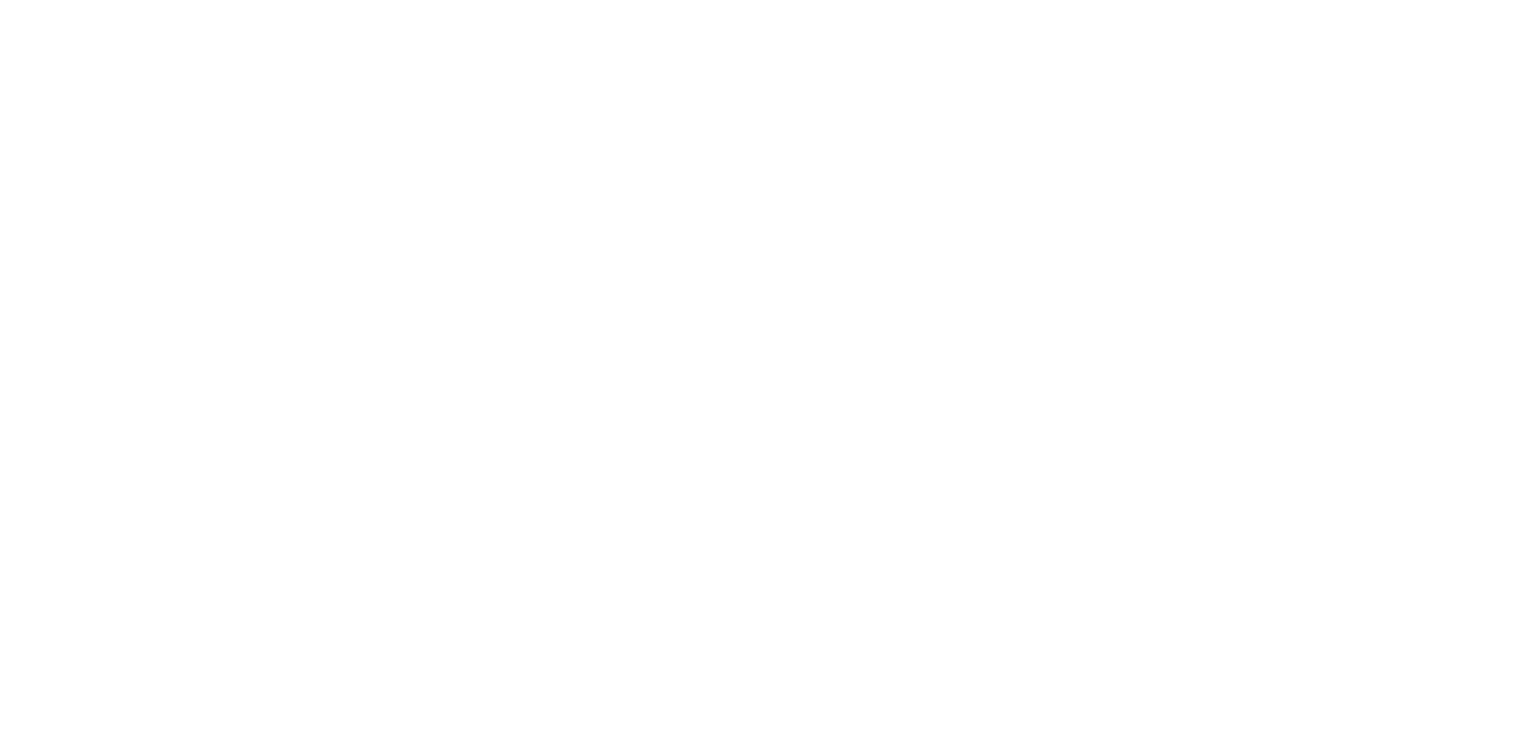 scroll, scrollTop: 0, scrollLeft: 0, axis: both 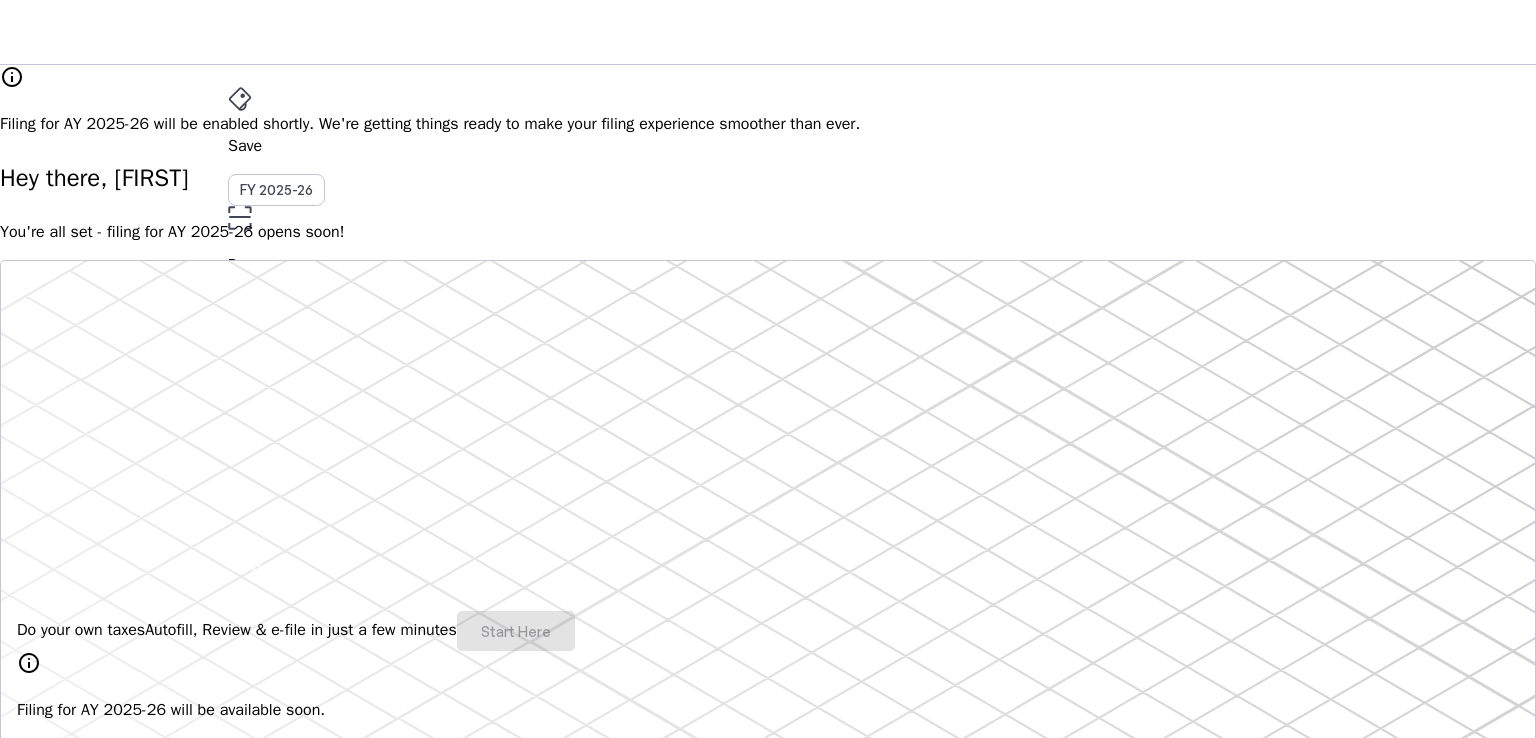 click on "arrow_drop_down" at bounding box center (240, 480) 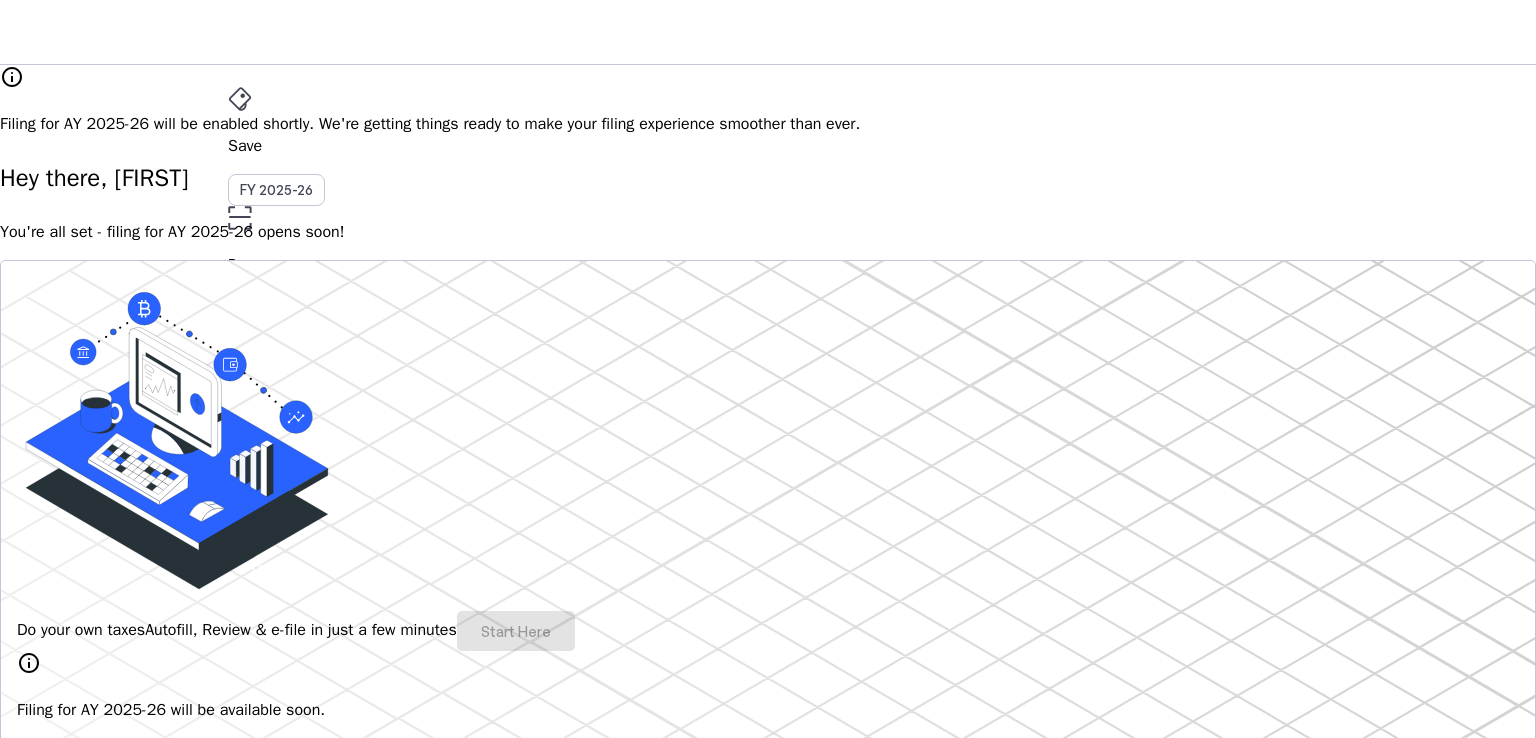 click on "Investments" at bounding box center [90, 3407] 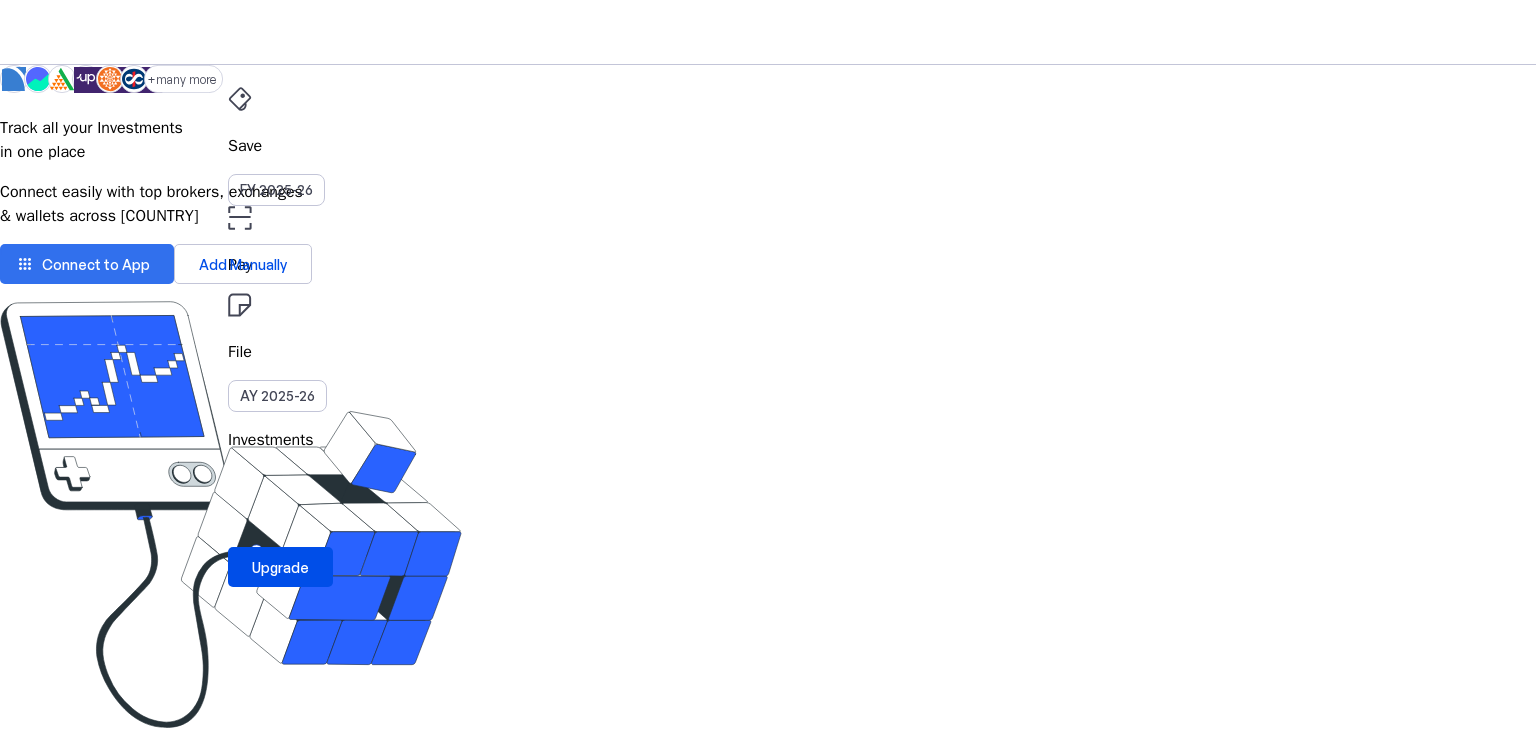 click on "Connect to App" at bounding box center (96, 264) 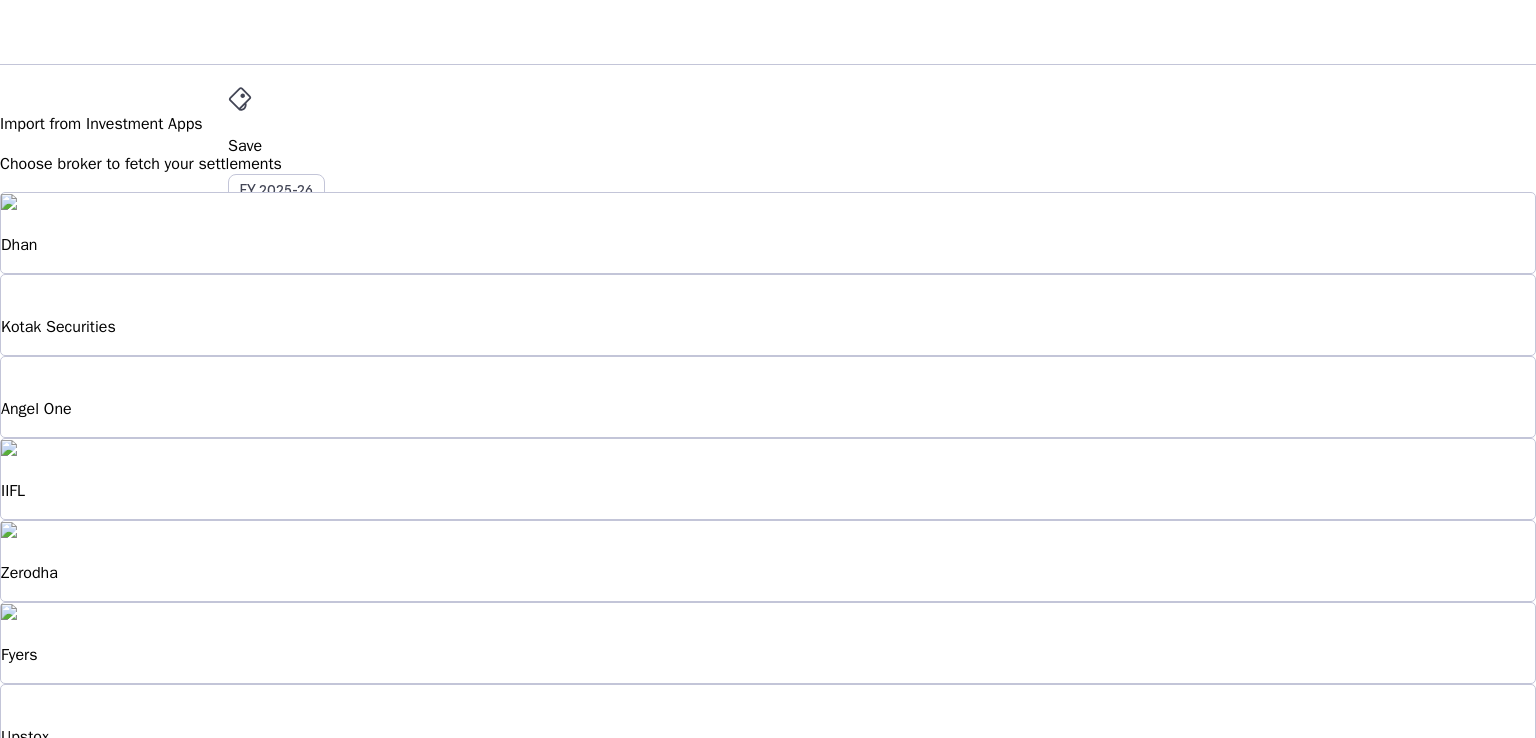 click on "Zerodha" at bounding box center (768, 245) 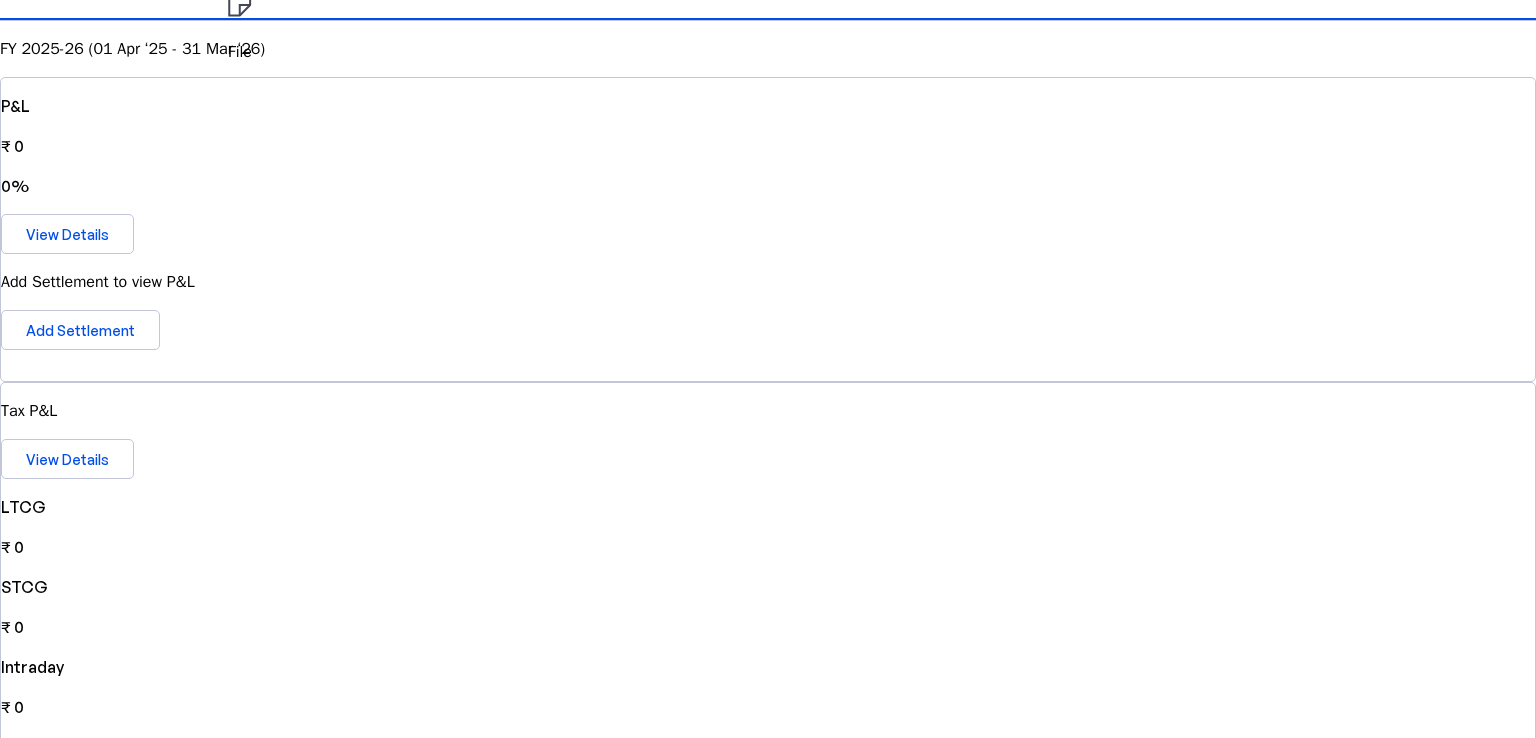 scroll, scrollTop: 200, scrollLeft: 0, axis: vertical 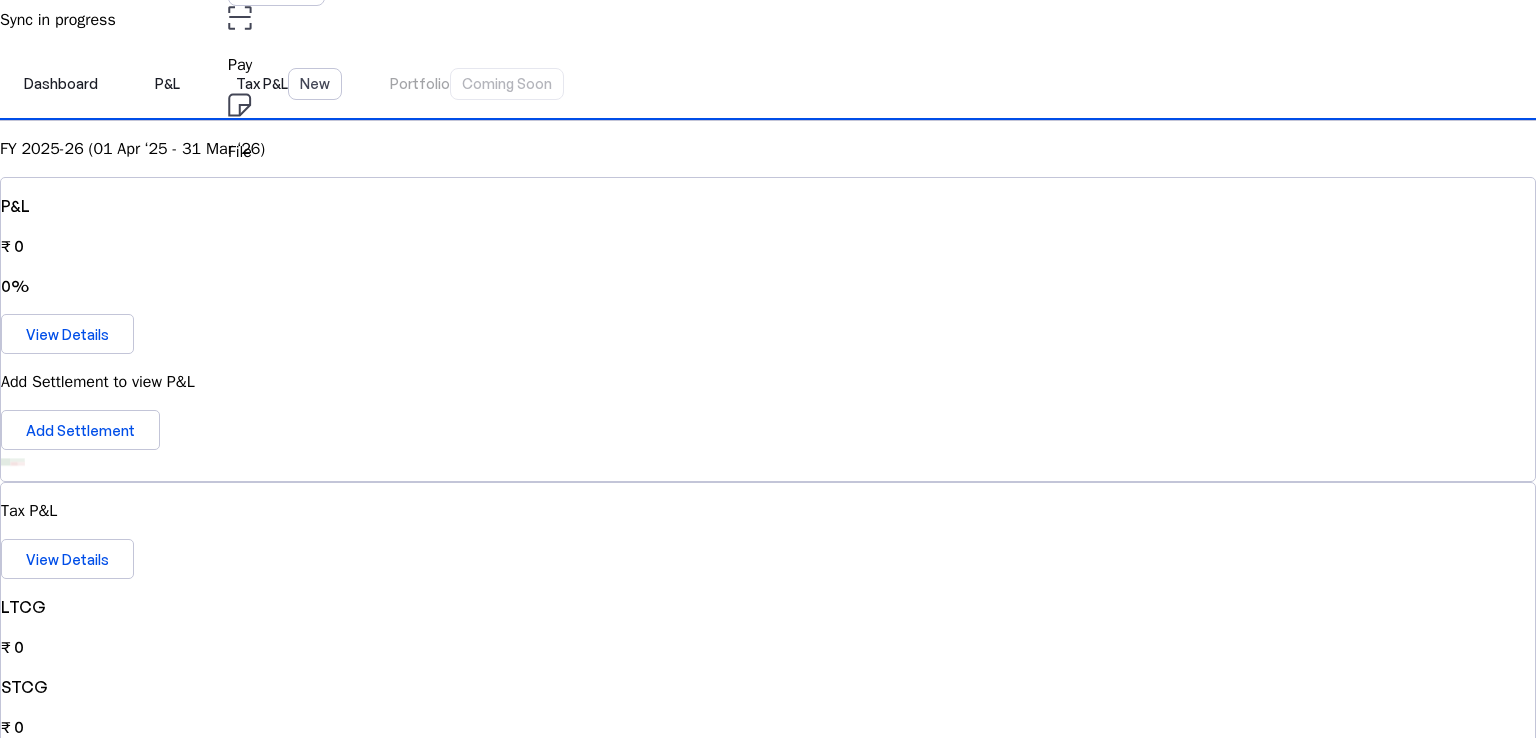 click on "[BRAND] [ALPHANUMERIC]" at bounding box center (768, 1370) 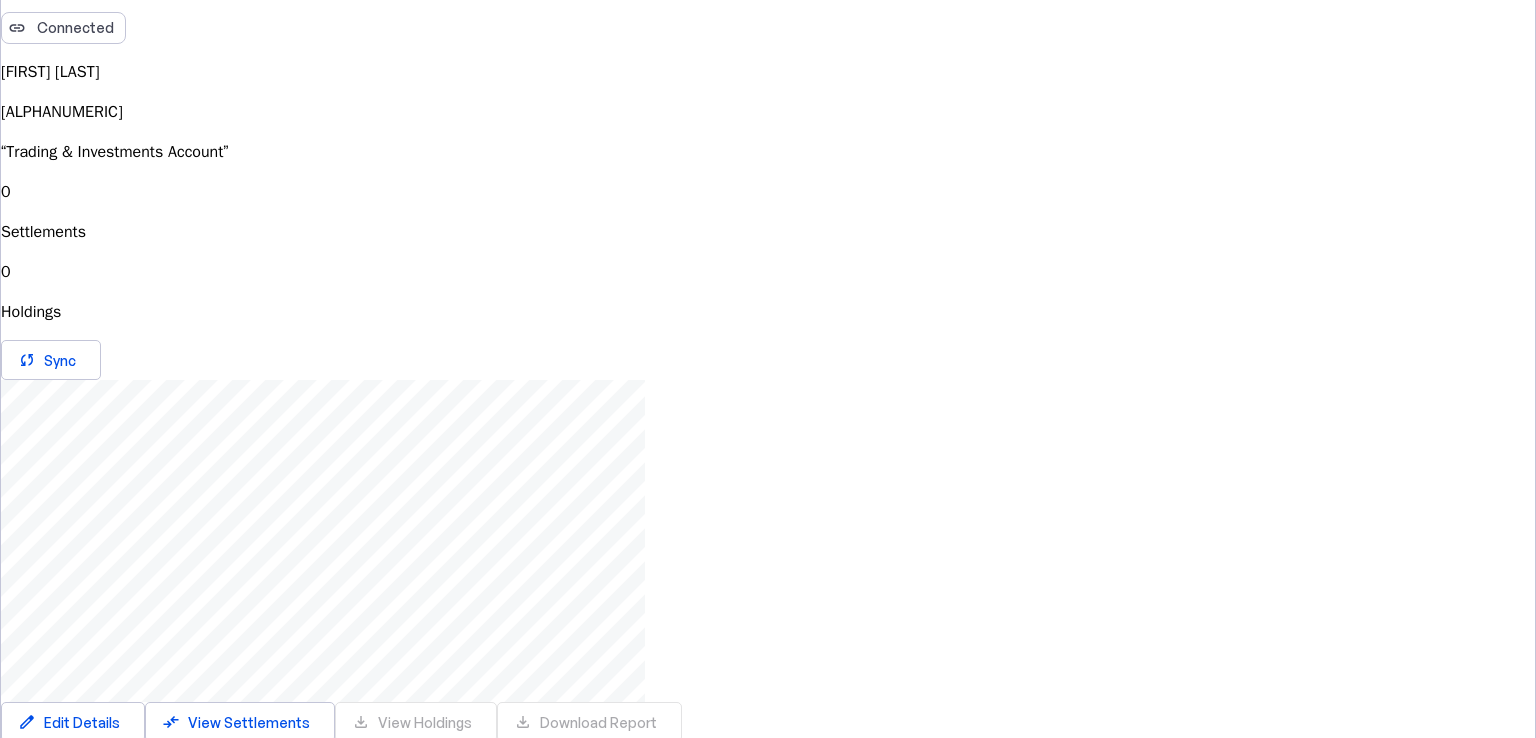 scroll, scrollTop: 0, scrollLeft: 0, axis: both 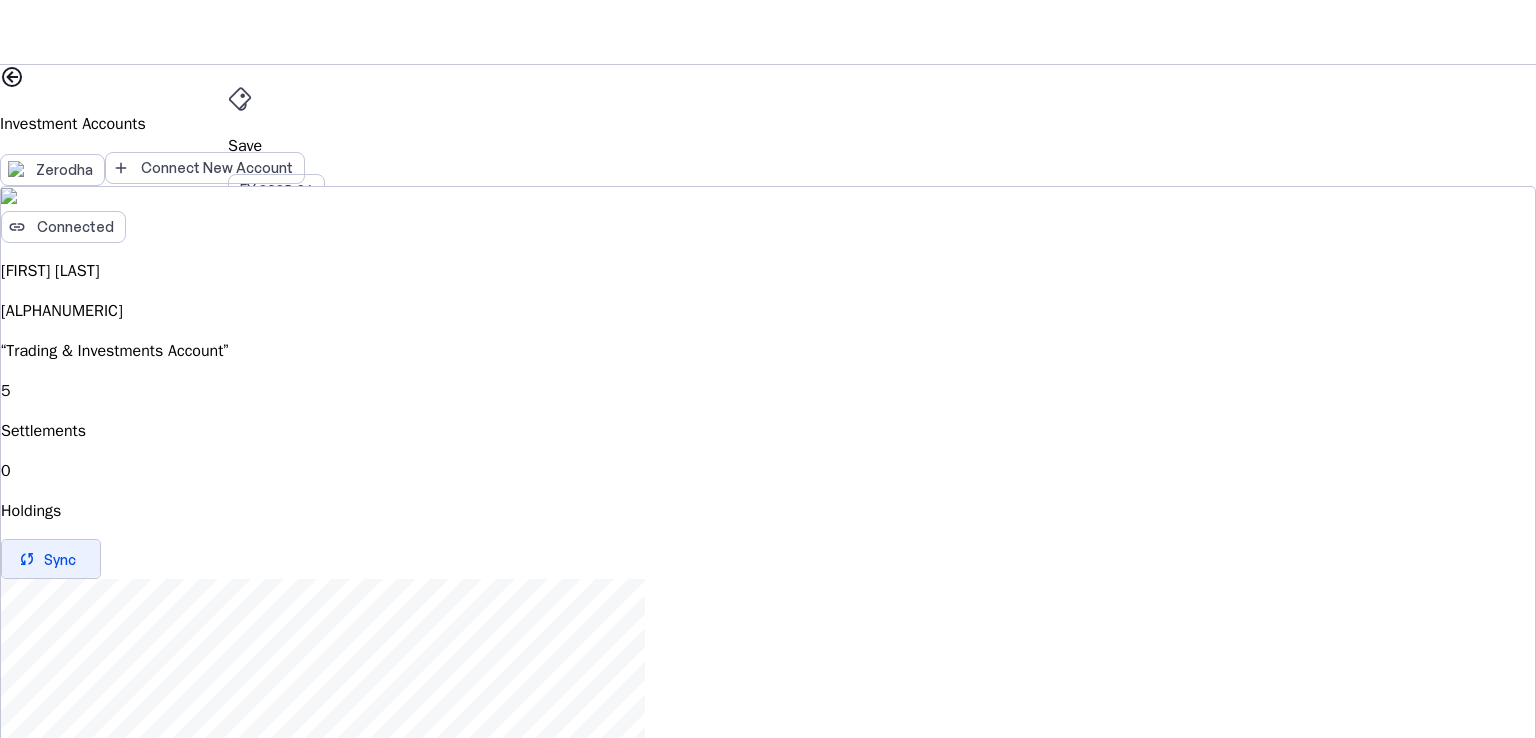 click on "sync" at bounding box center [27, 559] 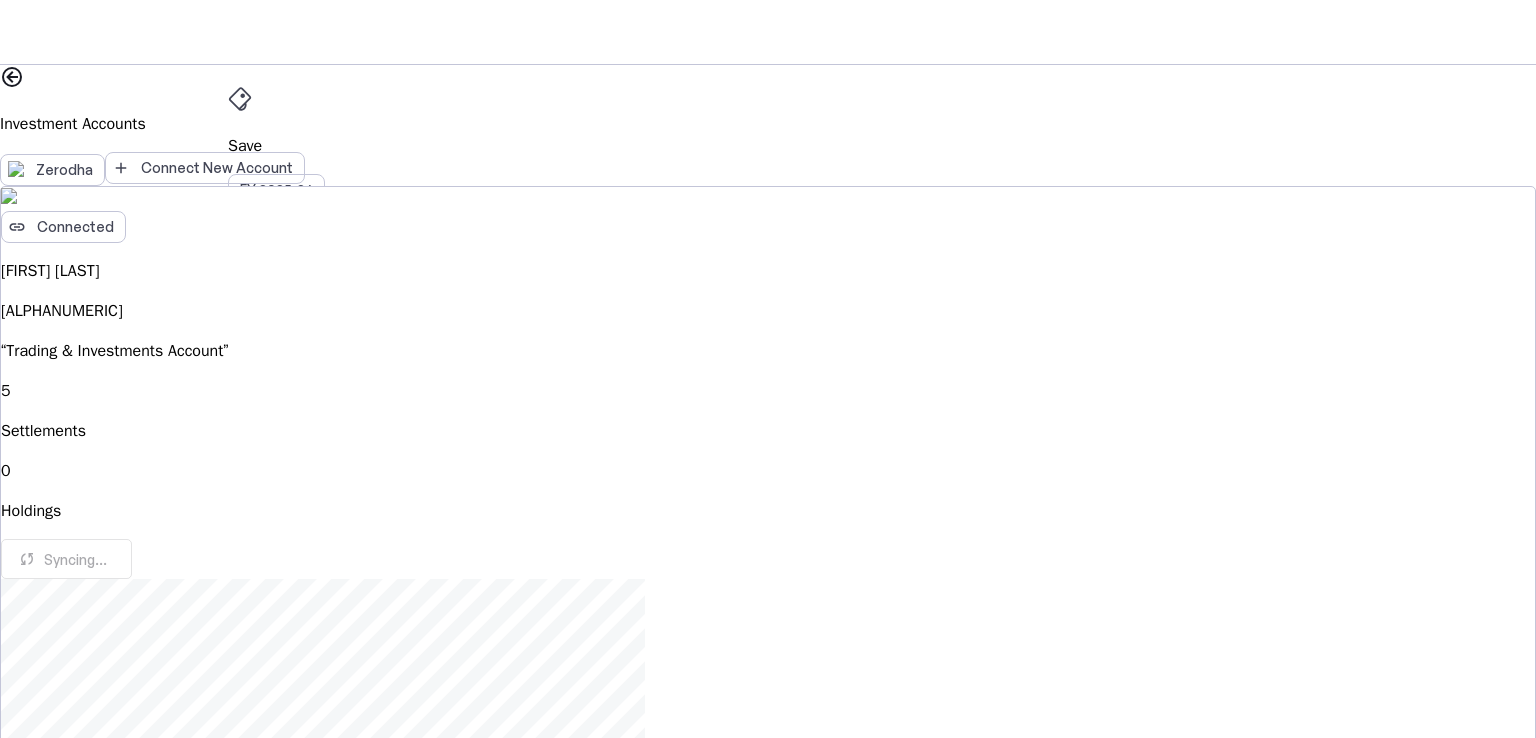 scroll, scrollTop: 0, scrollLeft: 0, axis: both 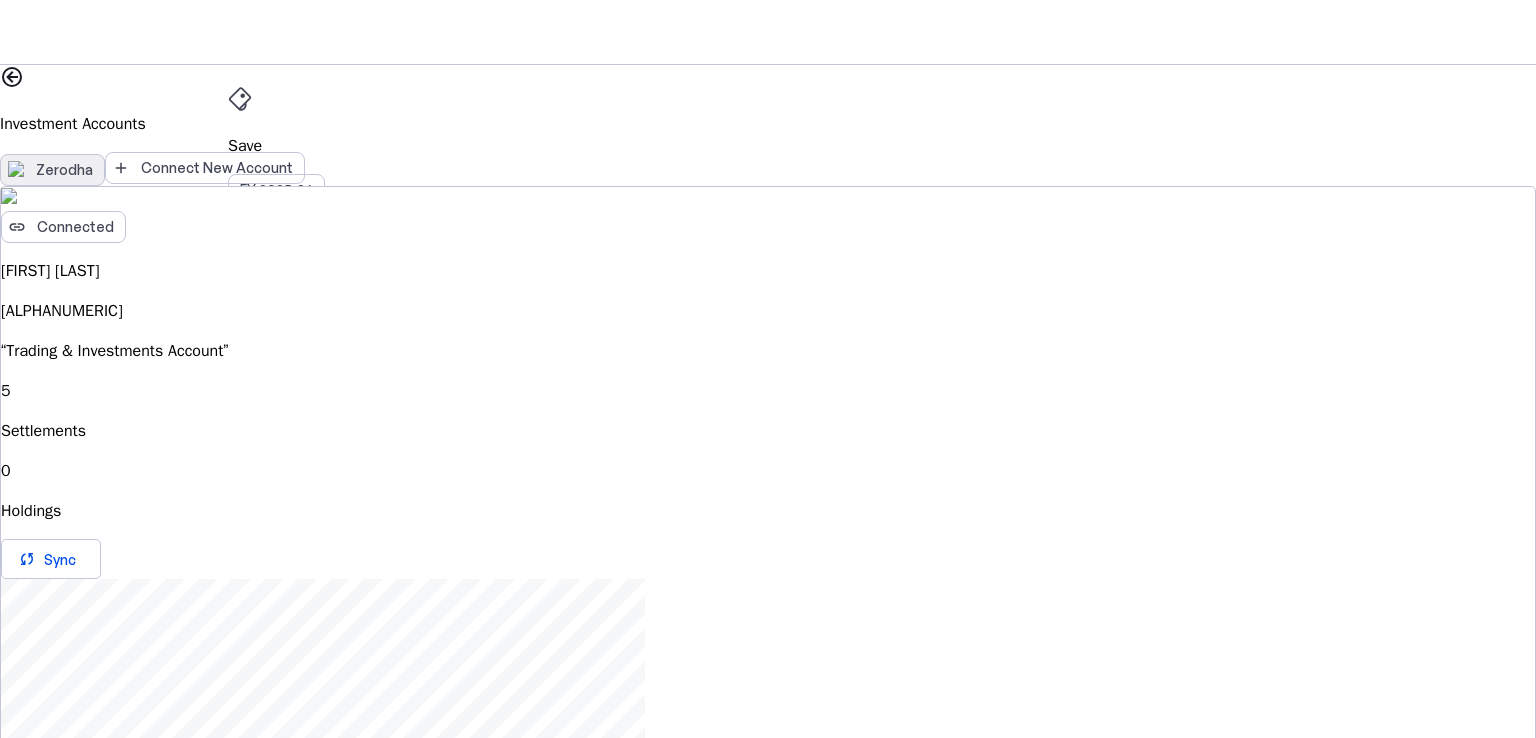 click on "Zerodha" at bounding box center (64, 170) 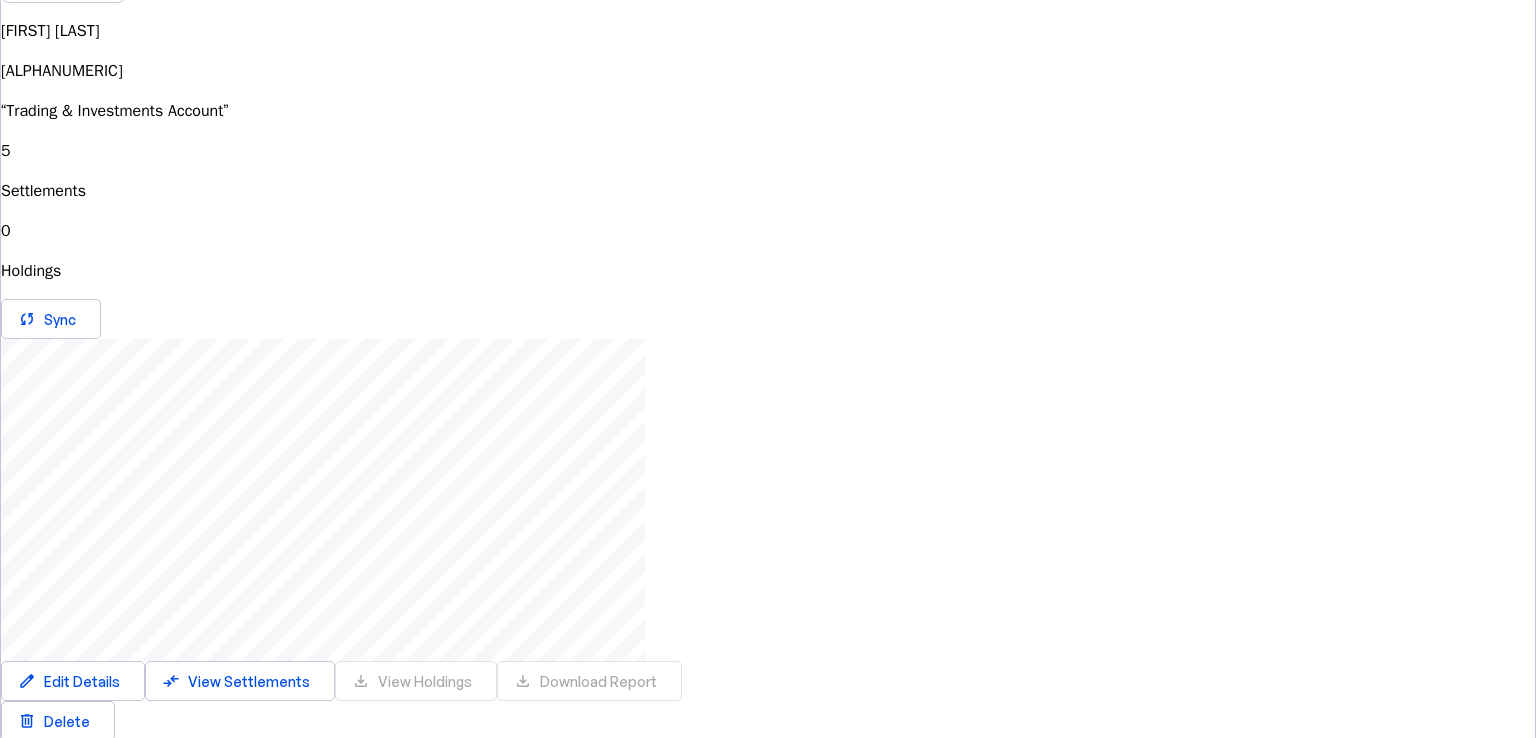 scroll, scrollTop: 240, scrollLeft: 0, axis: vertical 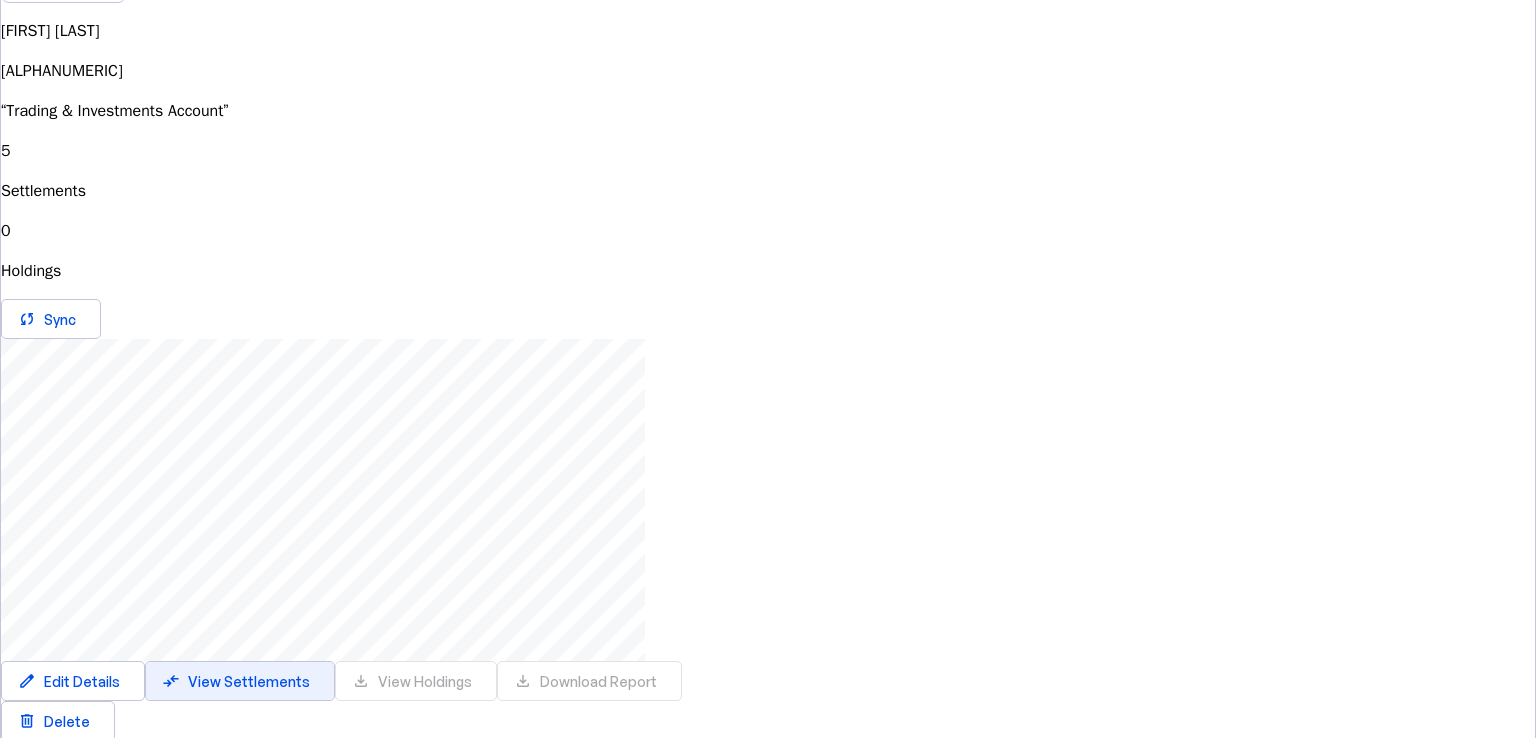 click on "View Settlements" at bounding box center [82, 681] 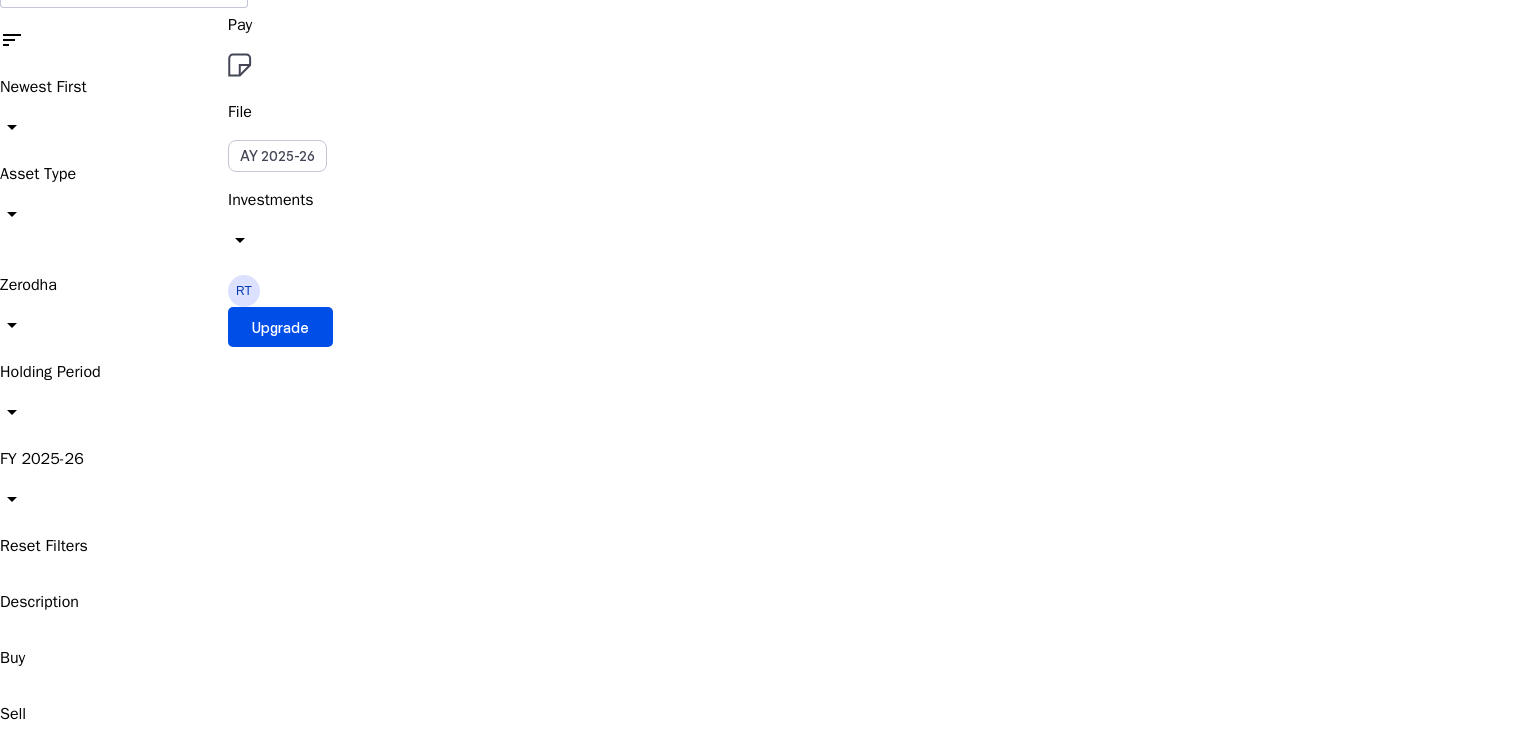 scroll, scrollTop: 0, scrollLeft: 0, axis: both 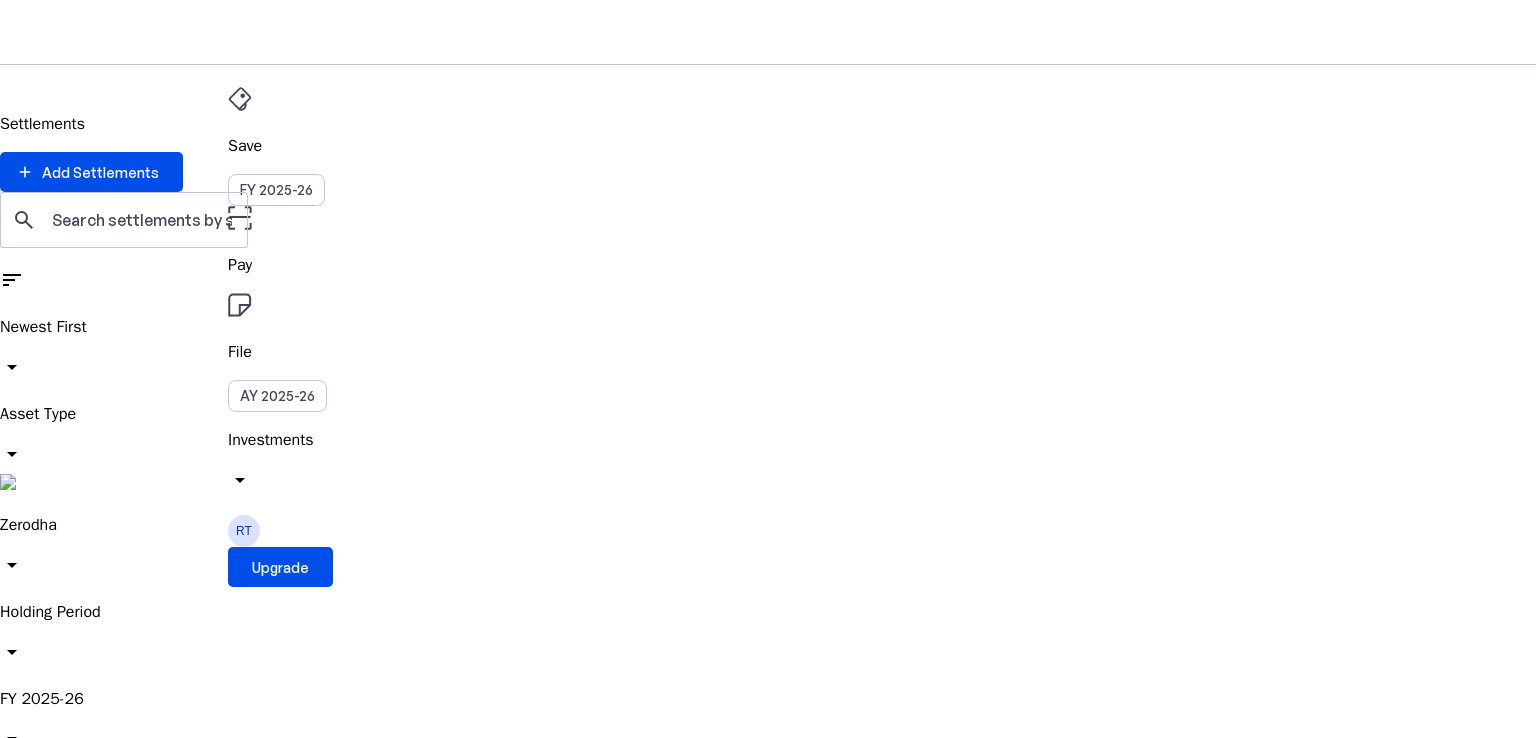 click on "arrow_drop_down" at bounding box center [12, 454] 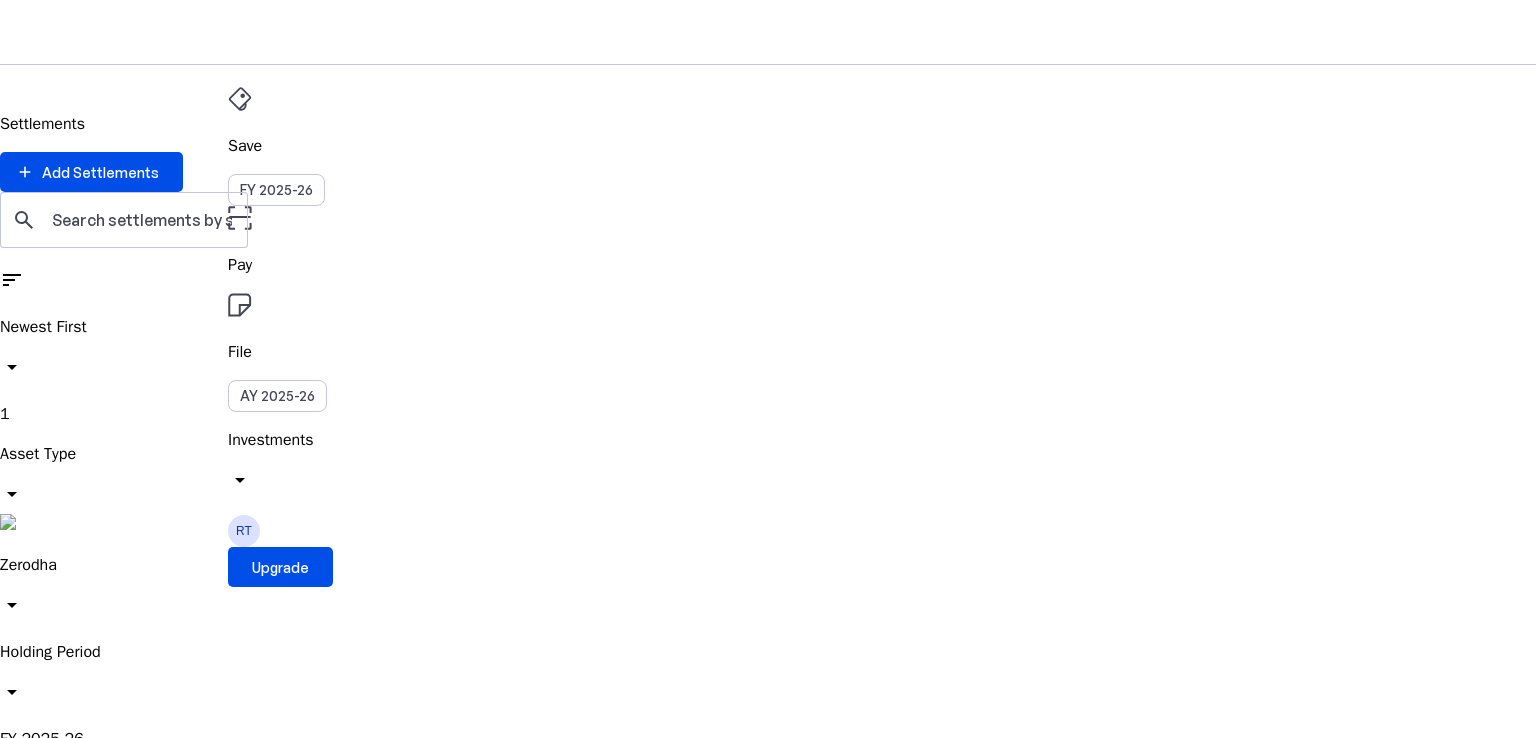 click at bounding box center (12, 77) 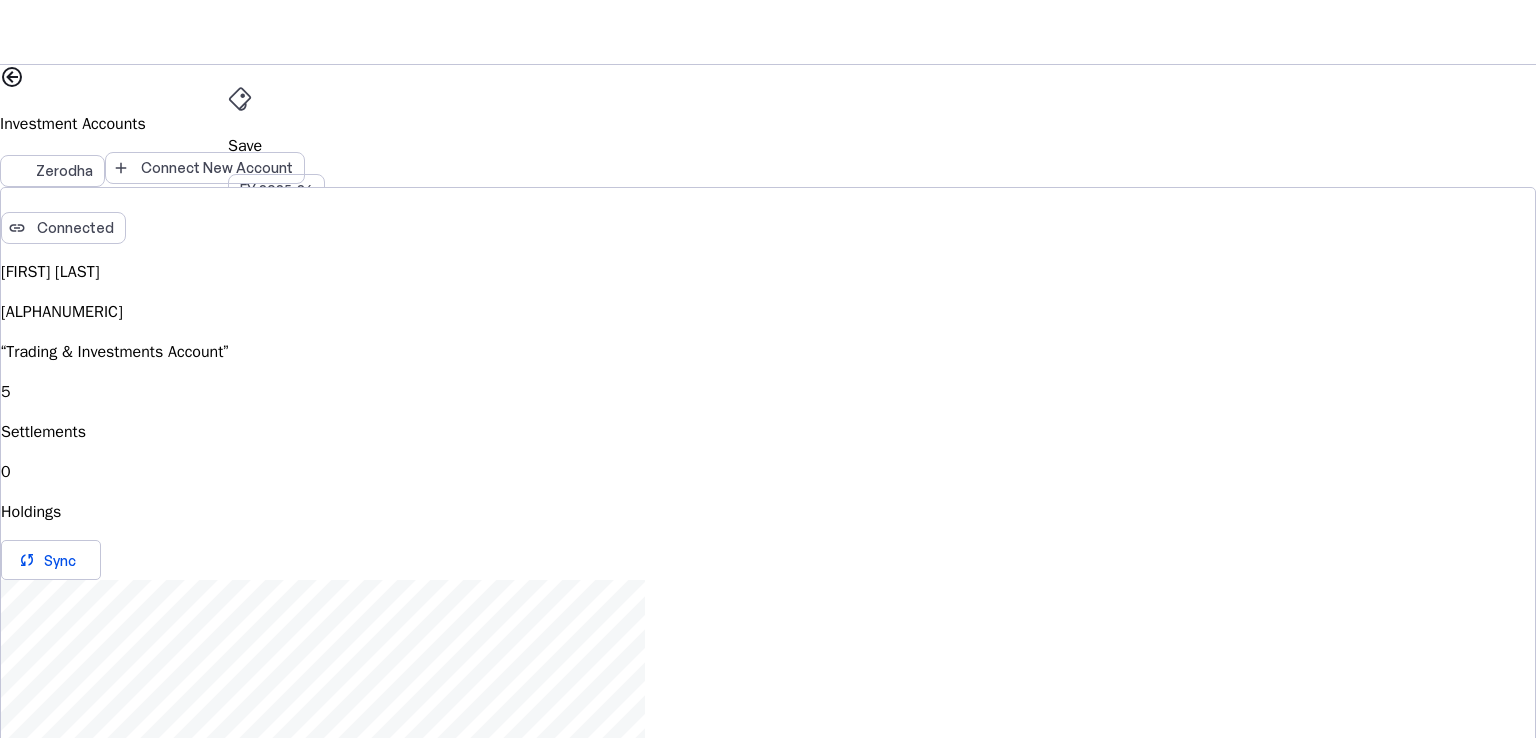 click at bounding box center (12, 77) 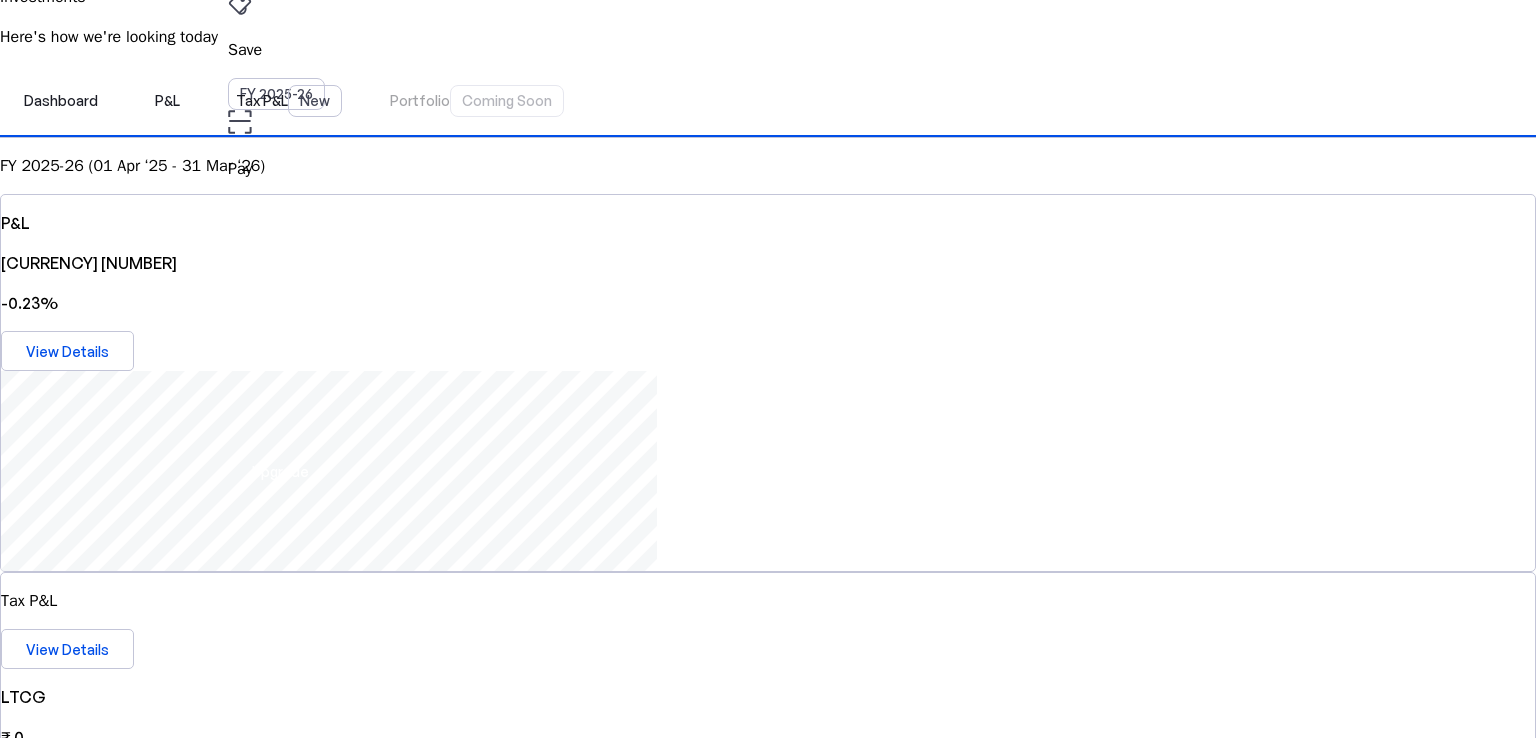 scroll, scrollTop: 0, scrollLeft: 0, axis: both 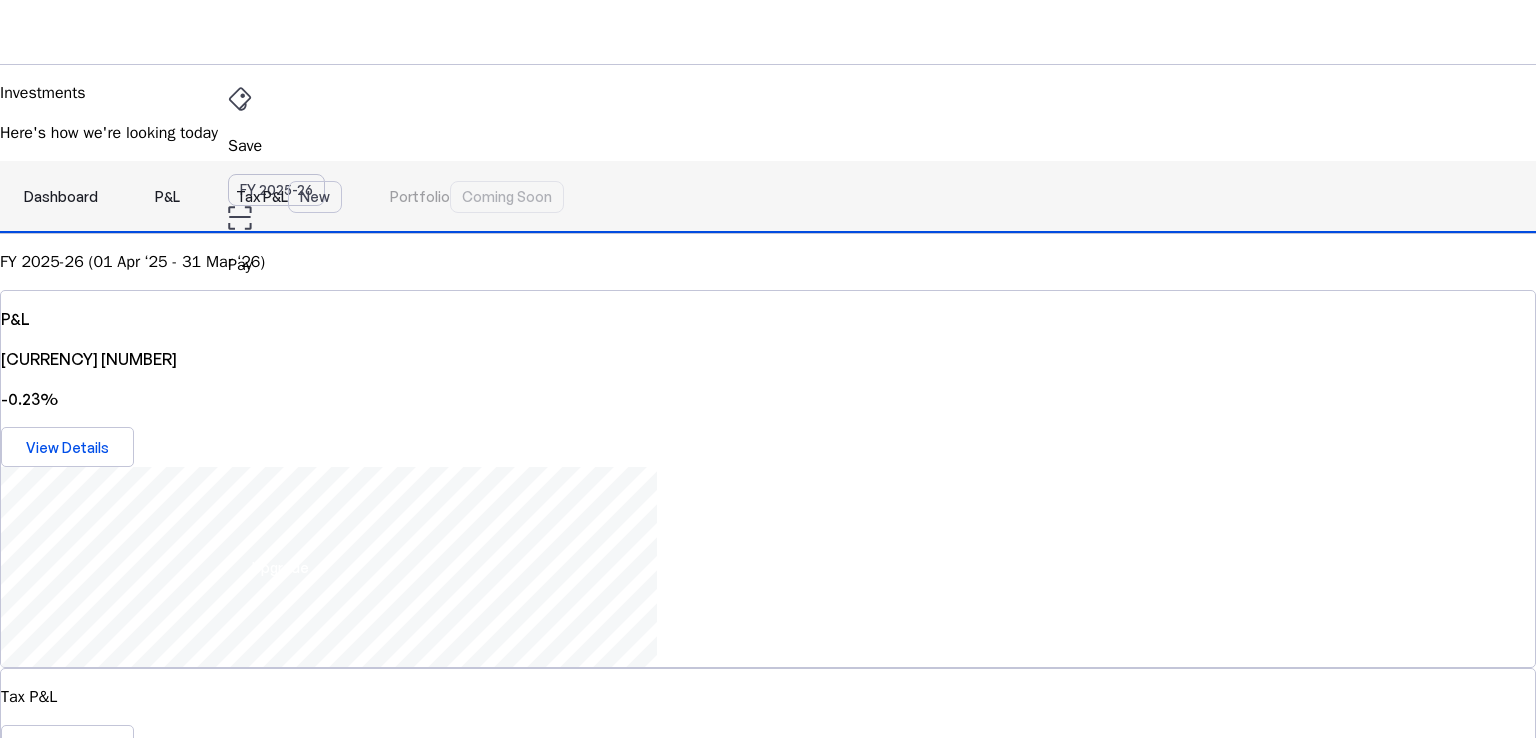 click on "P&L" at bounding box center (167, 197) 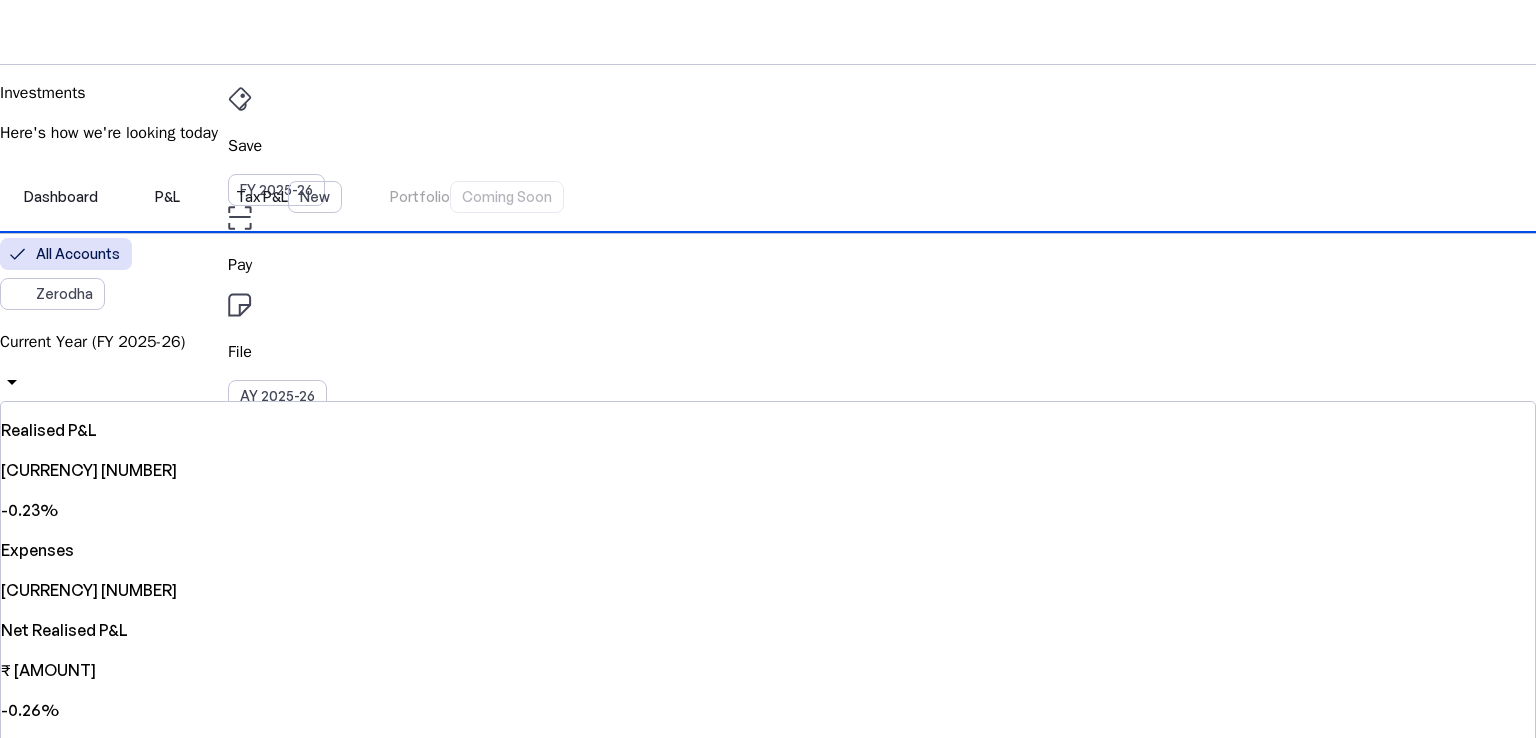 scroll, scrollTop: 0, scrollLeft: 0, axis: both 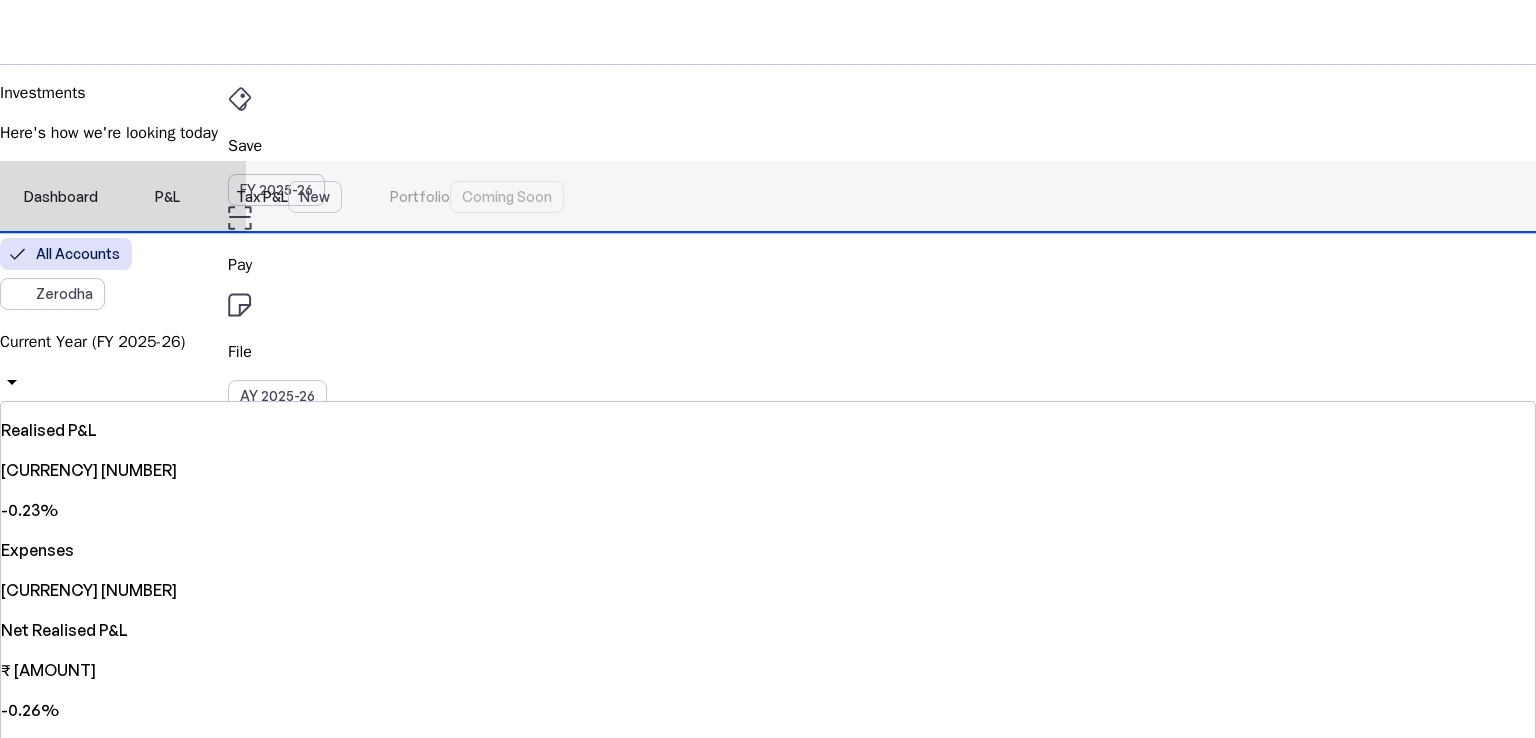 click on "Tax P&L  New" at bounding box center [289, 197] 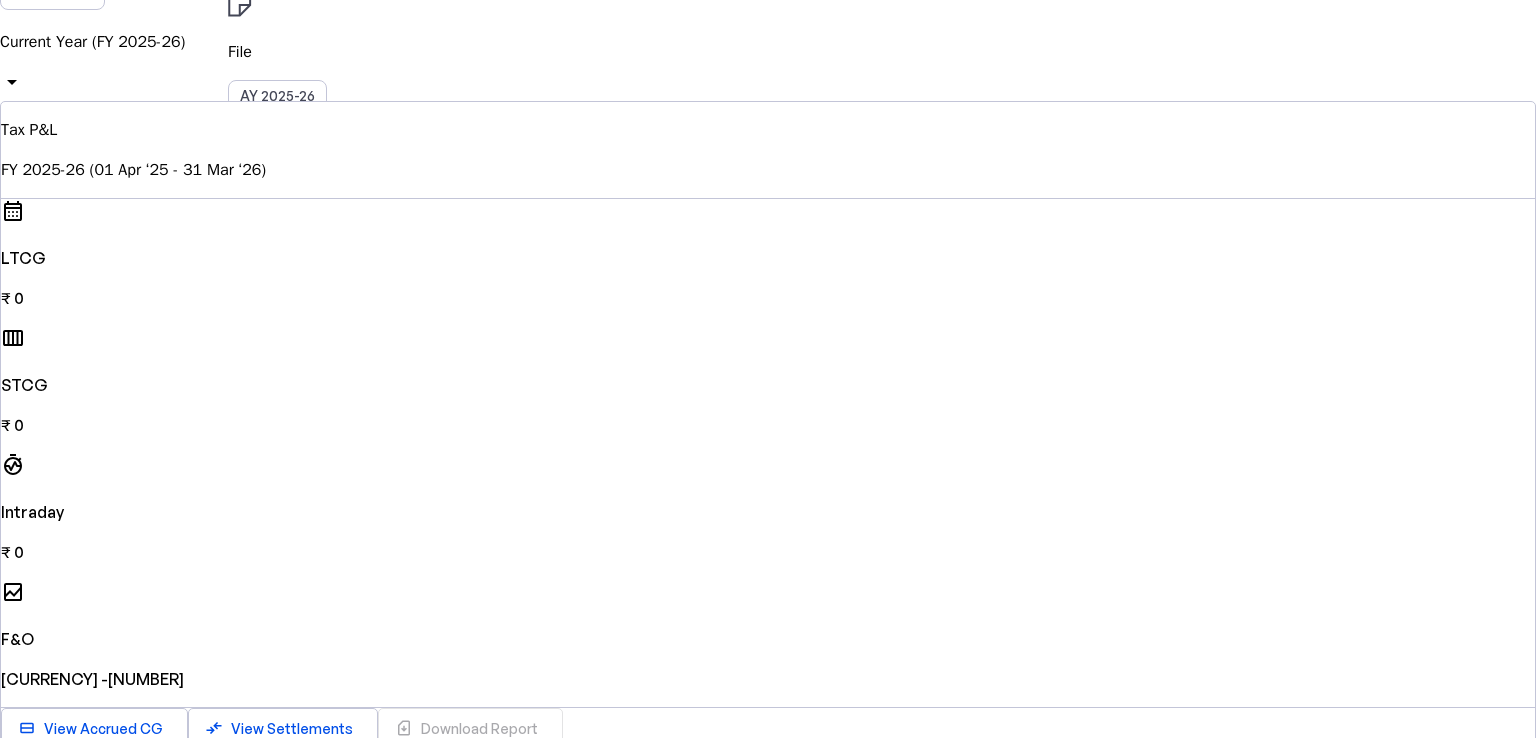 scroll, scrollTop: 100, scrollLeft: 0, axis: vertical 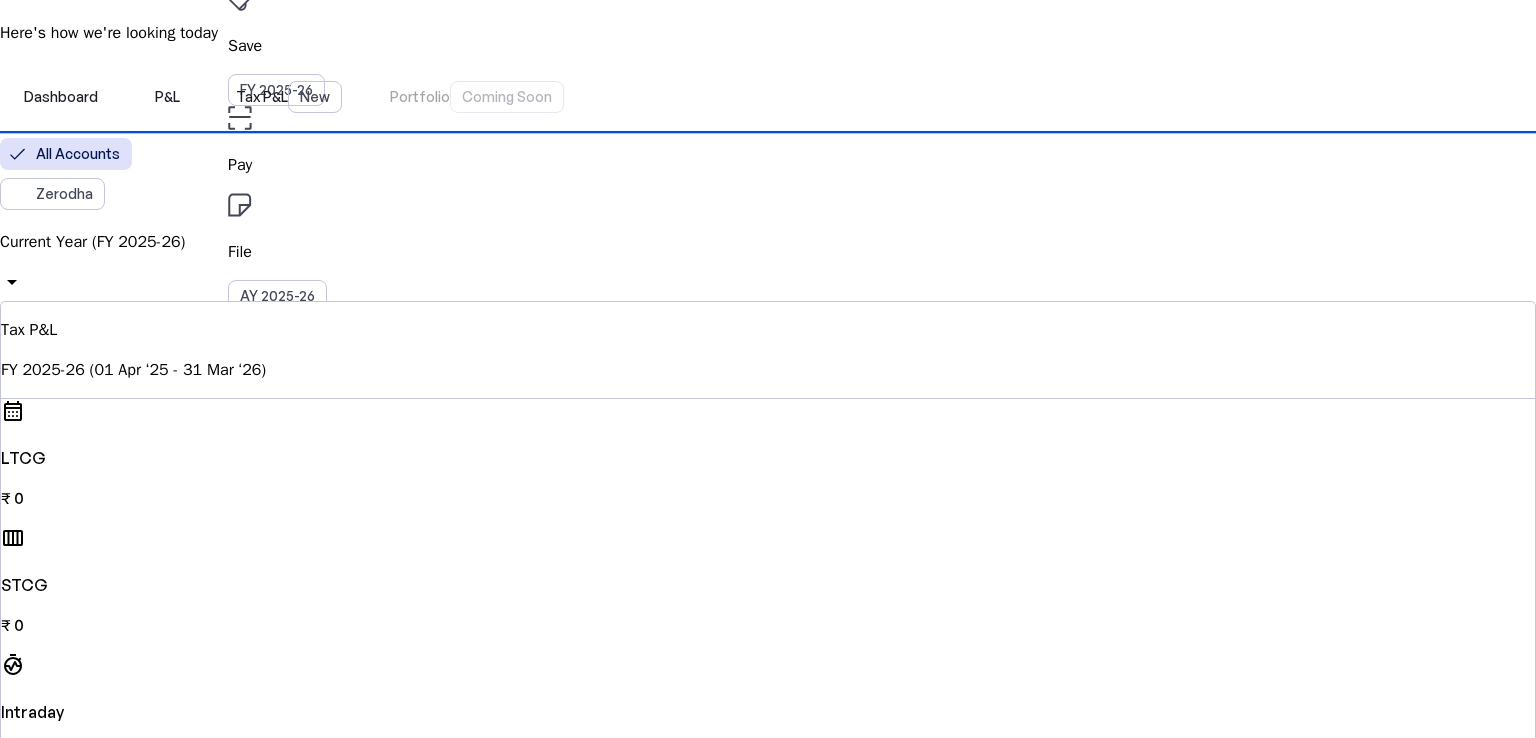 click on "[CATEGORY] [CATEGORY] [CATEGORY] [CATEGORY] [CATEGORY] [CATEGORY]" at bounding box center (768, 97) 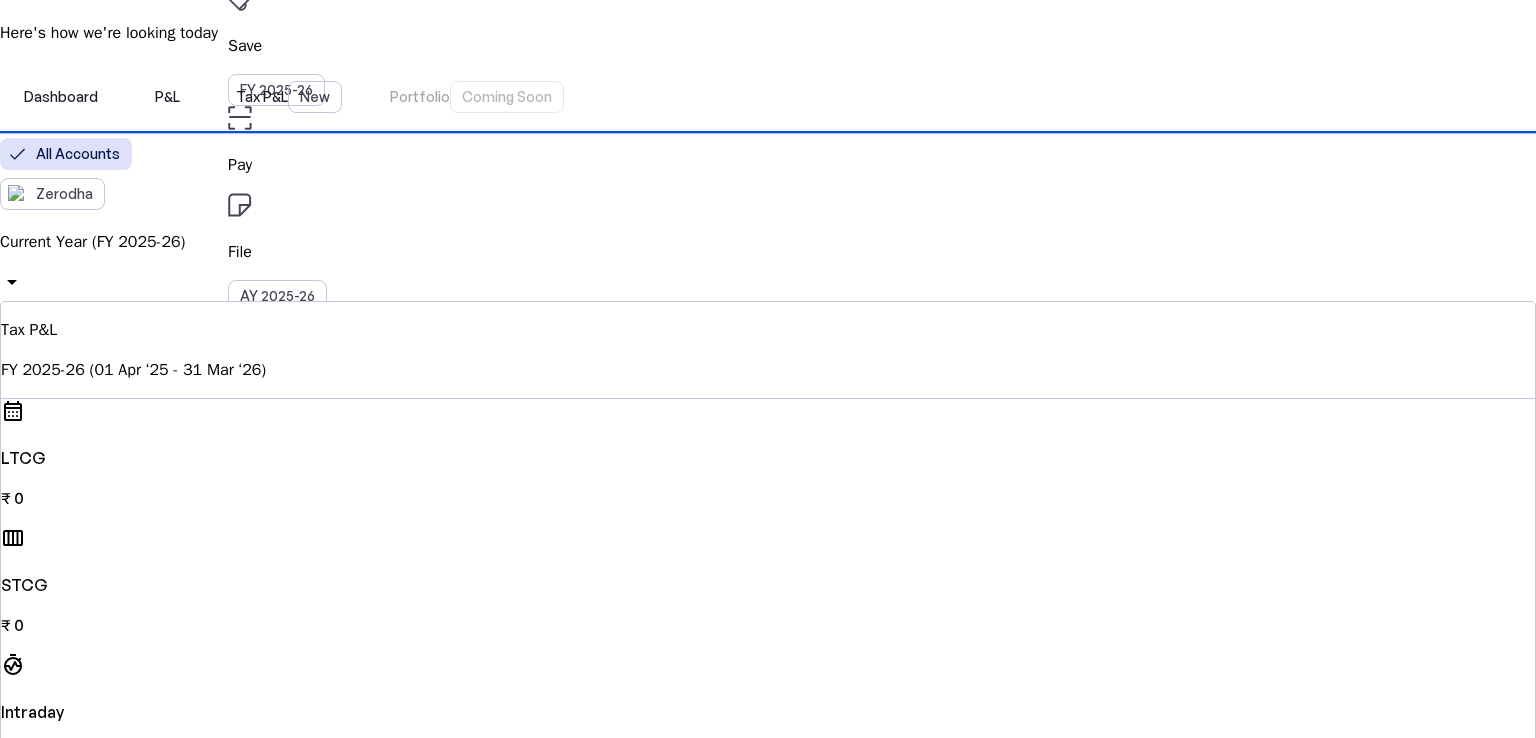 click on "Previous Year (FY 2024-25)" at bounding box center (140, 4694) 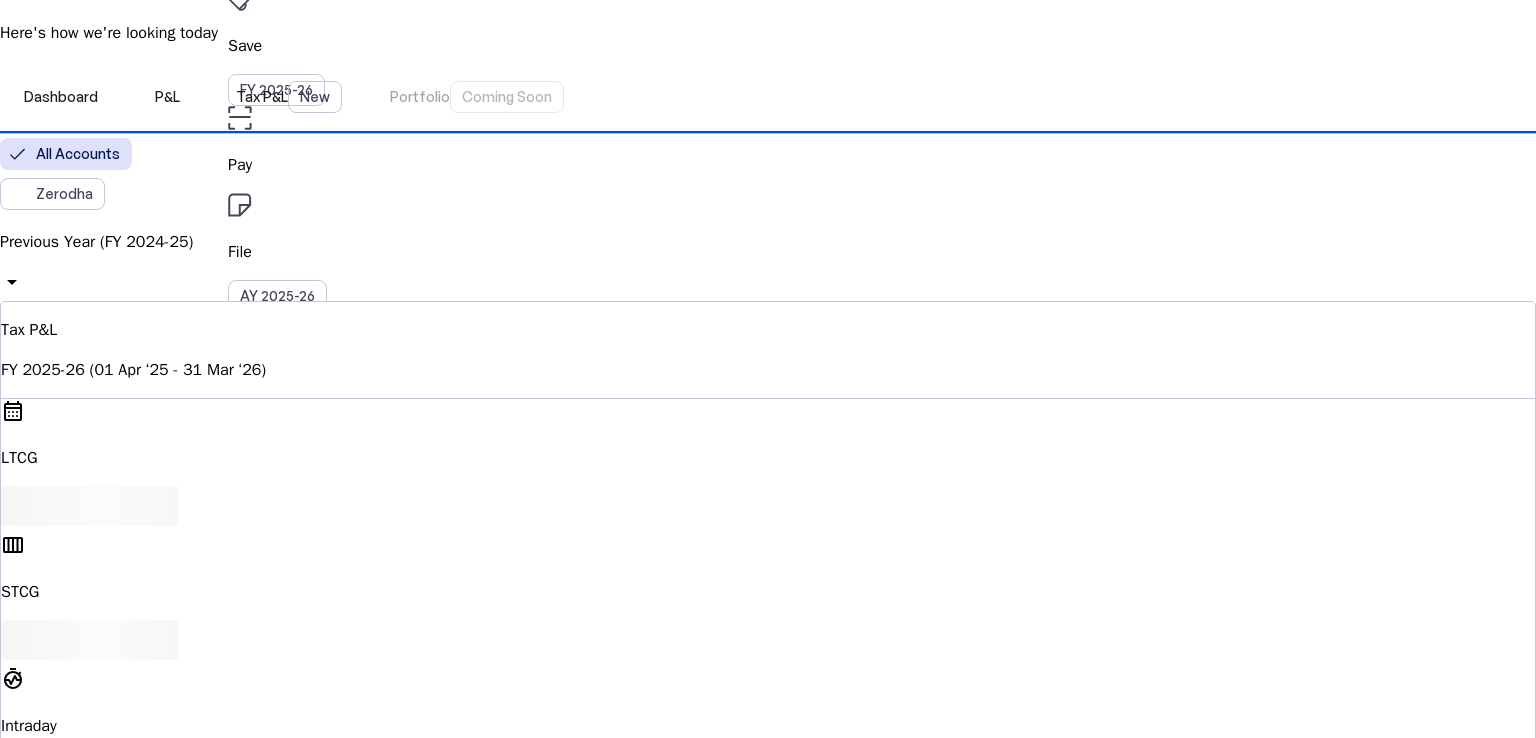 scroll, scrollTop: 0, scrollLeft: 0, axis: both 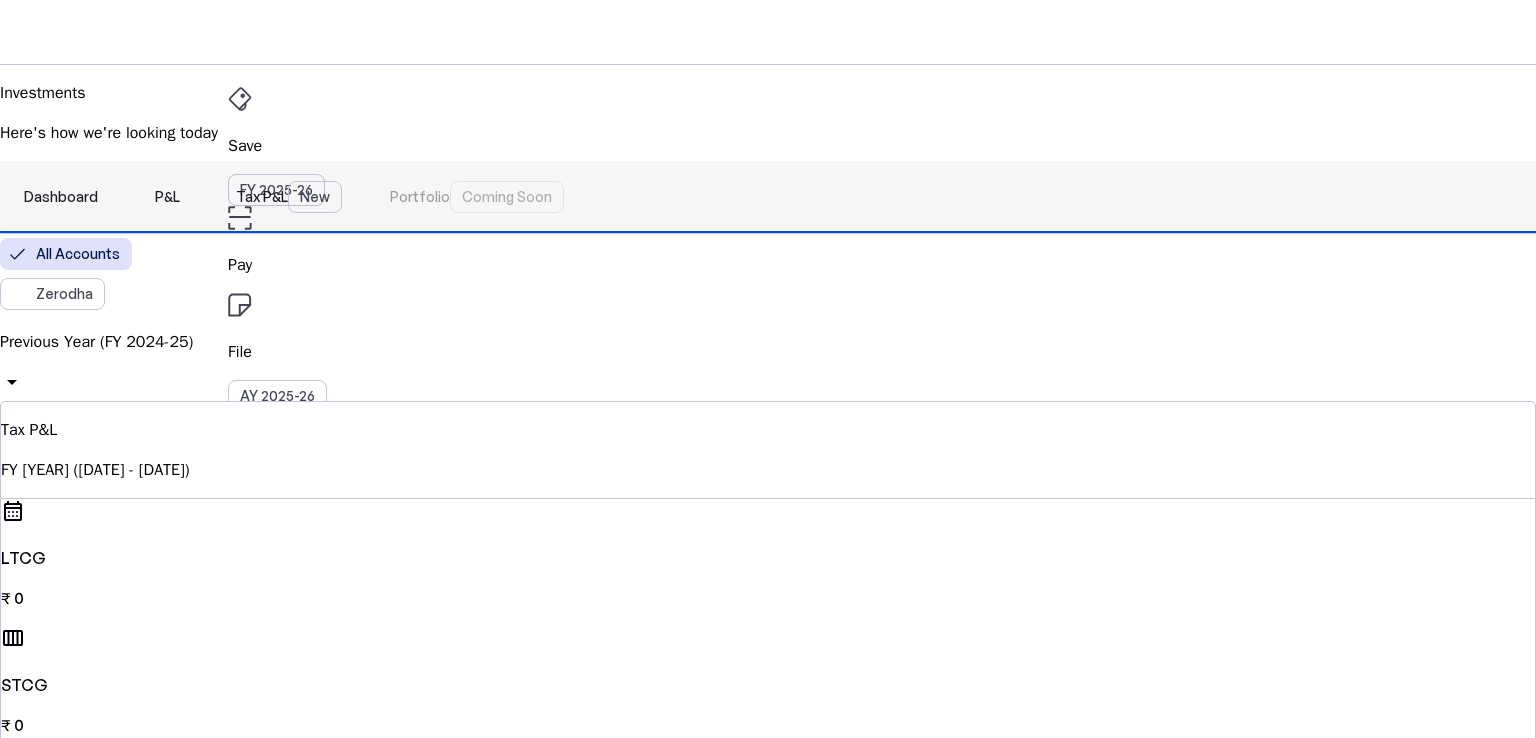 click on "P&L" at bounding box center (167, 197) 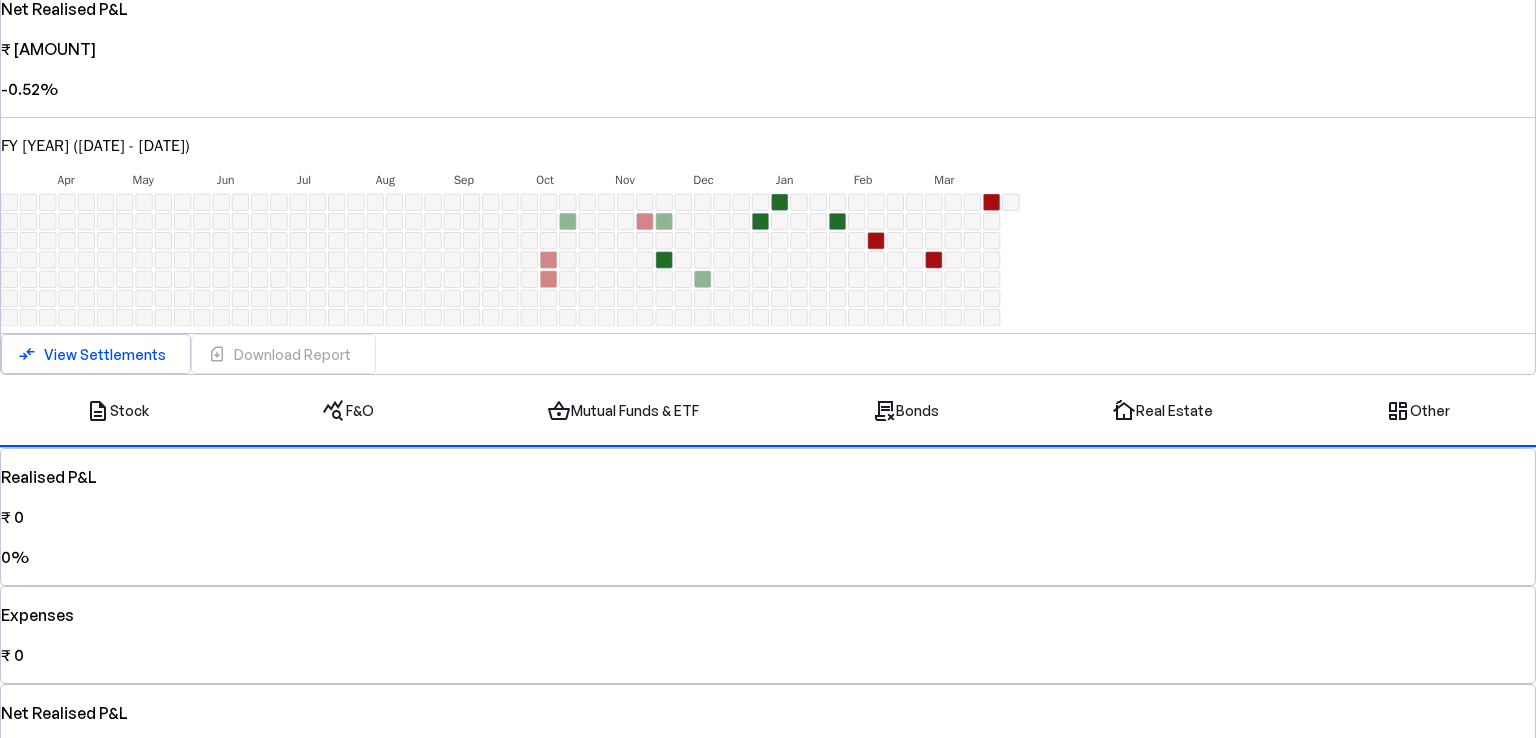 scroll, scrollTop: 600, scrollLeft: 0, axis: vertical 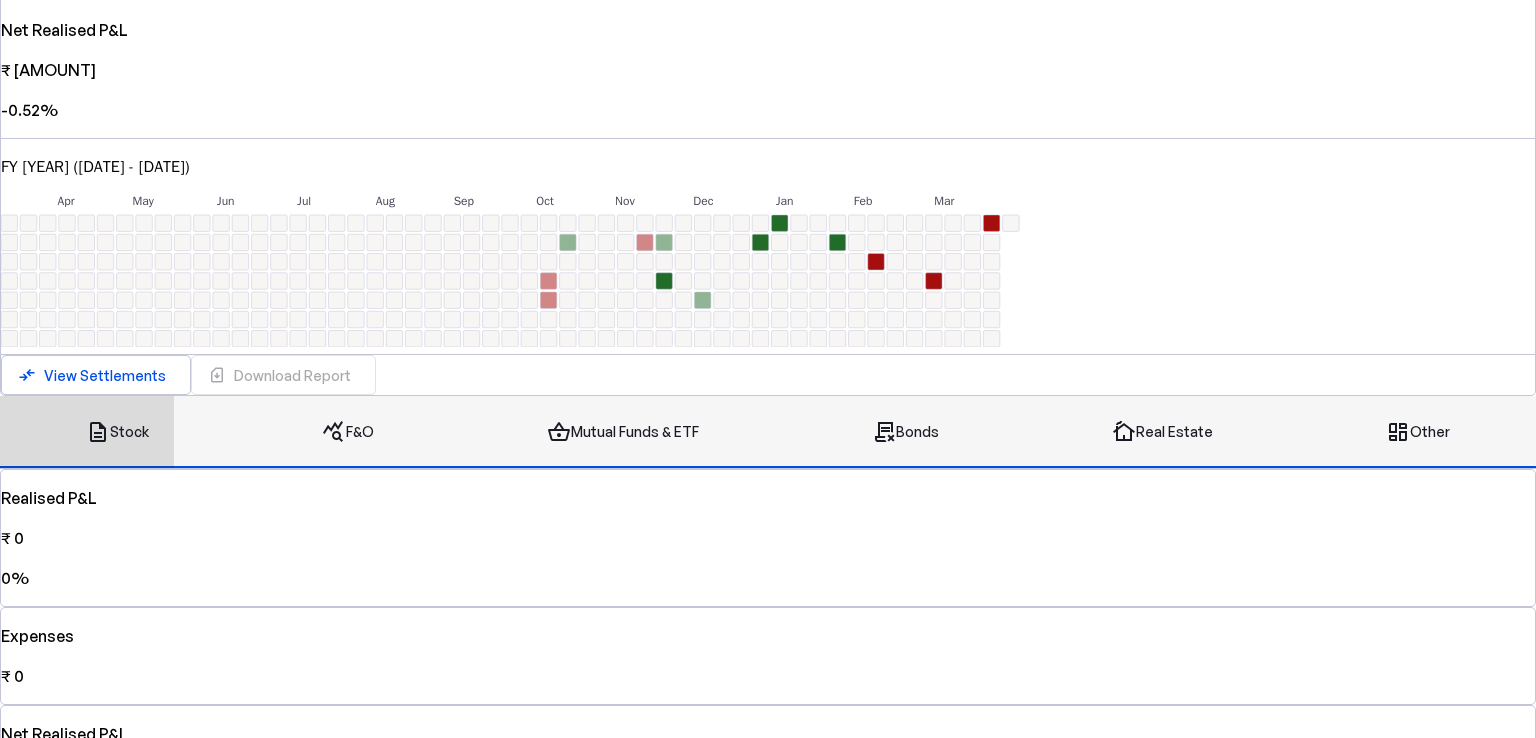 click on "query_stats  F&O" at bounding box center (348, 432) 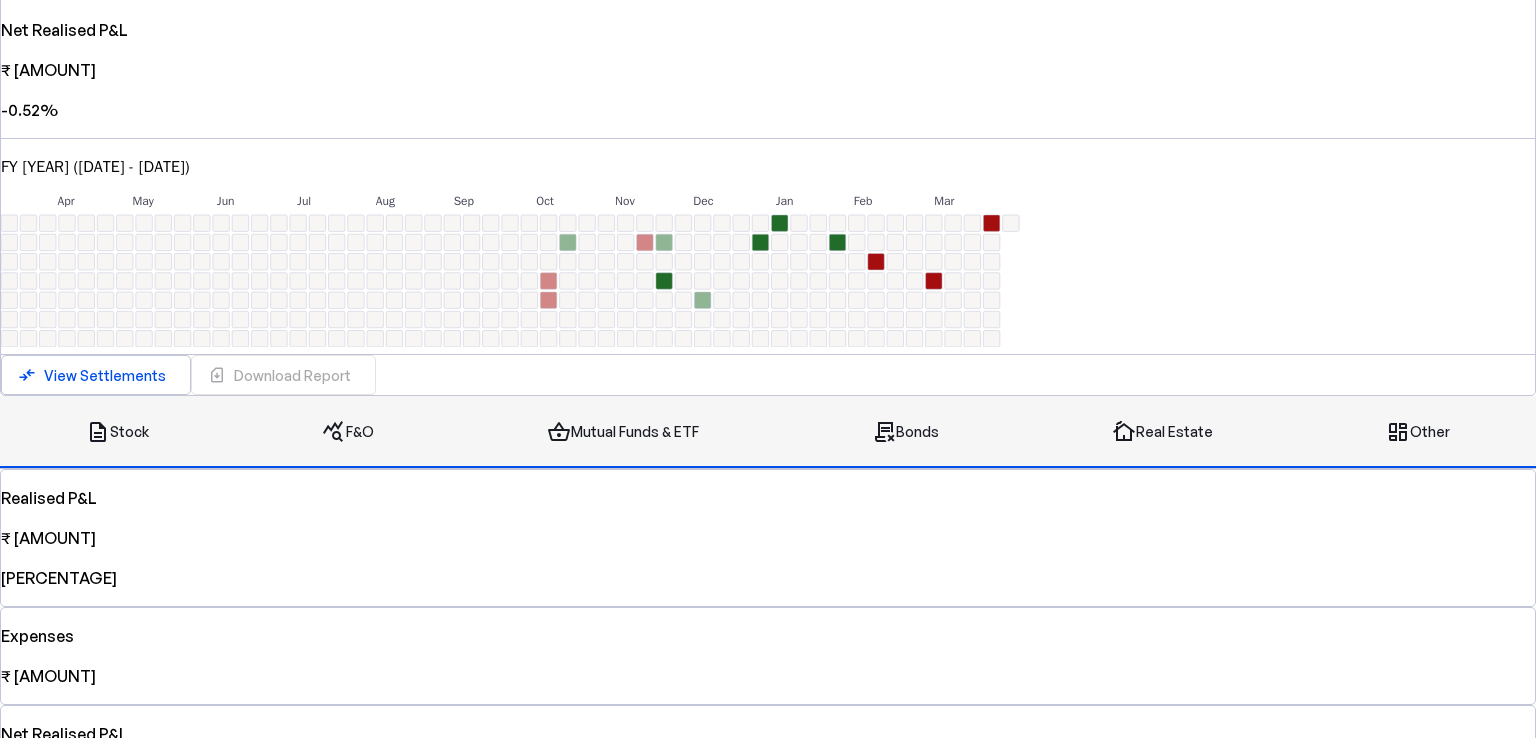 click on "description  Stock" at bounding box center (117, 432) 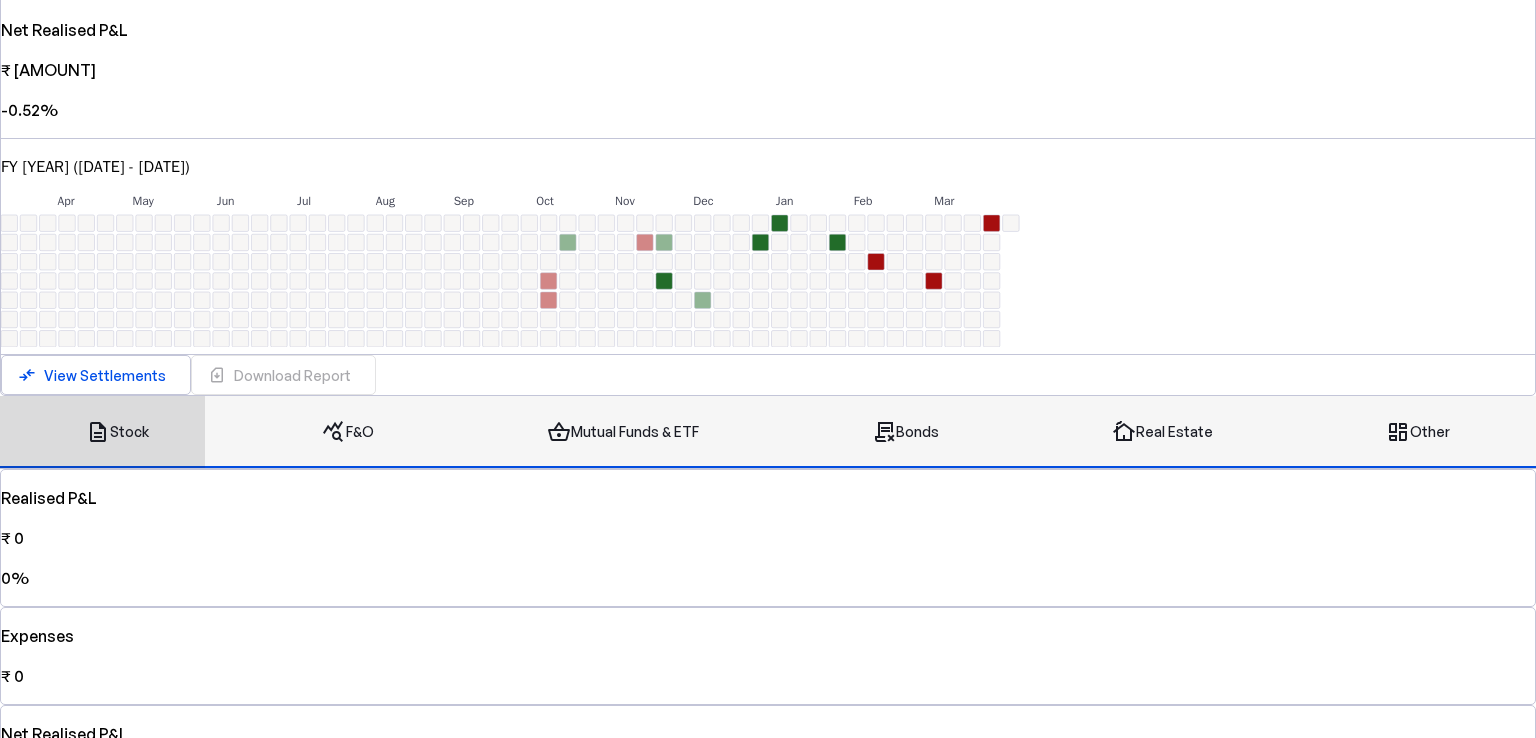 click on "query_stats  F&O" at bounding box center (348, 432) 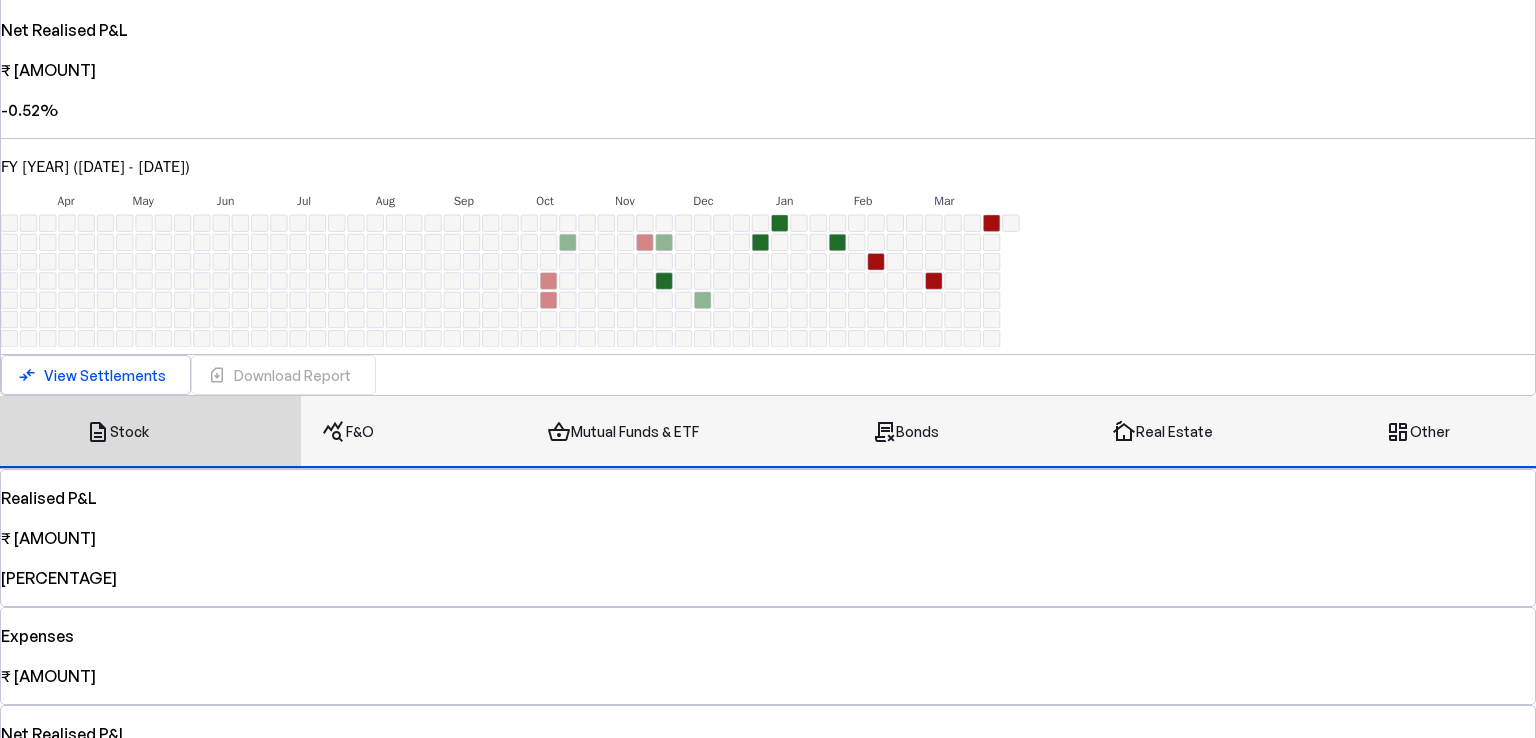 click on "shopping_basket  Mutual Funds & ETF" at bounding box center (623, 432) 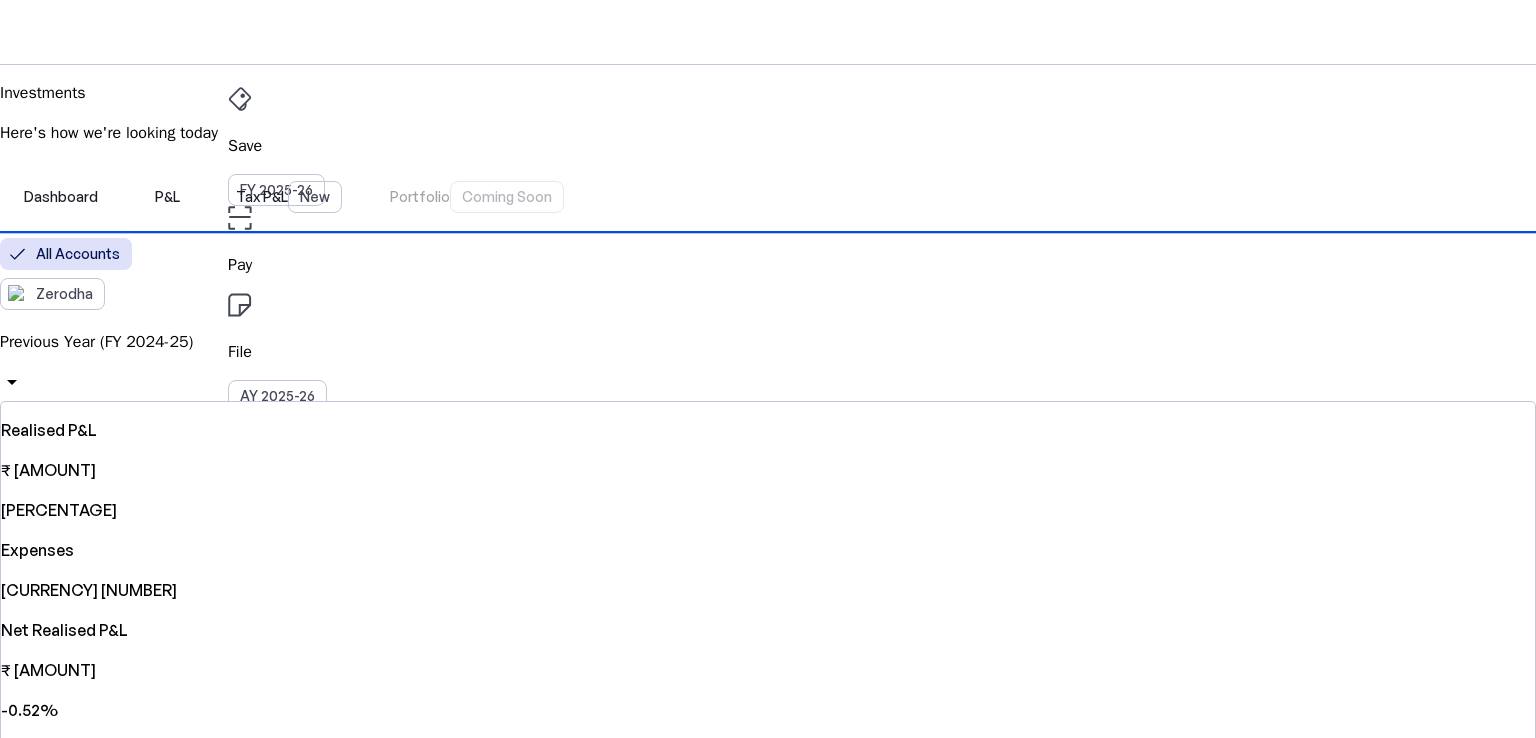 scroll, scrollTop: 0, scrollLeft: 0, axis: both 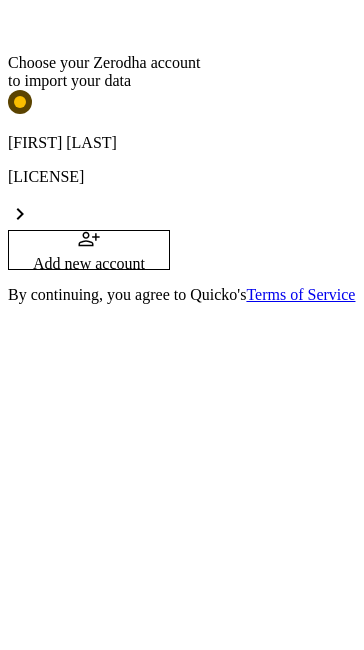 click on "[FIRST] [LAST]" at bounding box center (182, 143) 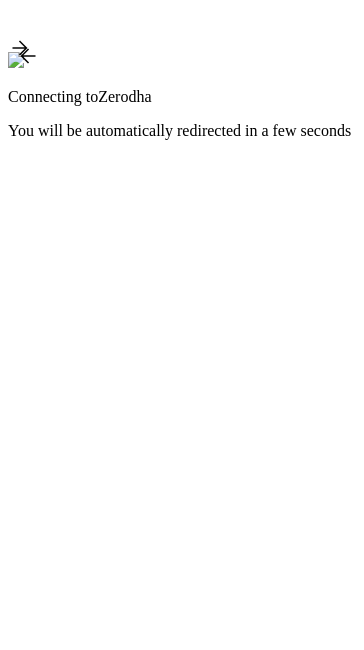 scroll, scrollTop: 0, scrollLeft: 0, axis: both 